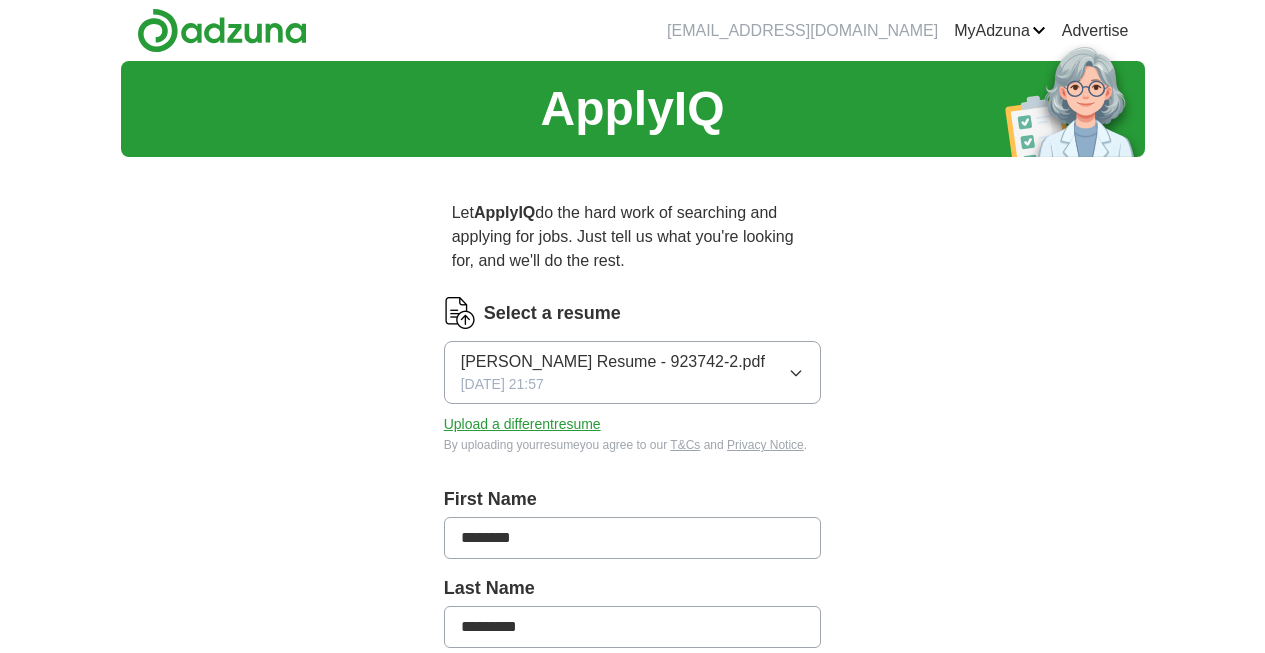 scroll, scrollTop: 0, scrollLeft: 0, axis: both 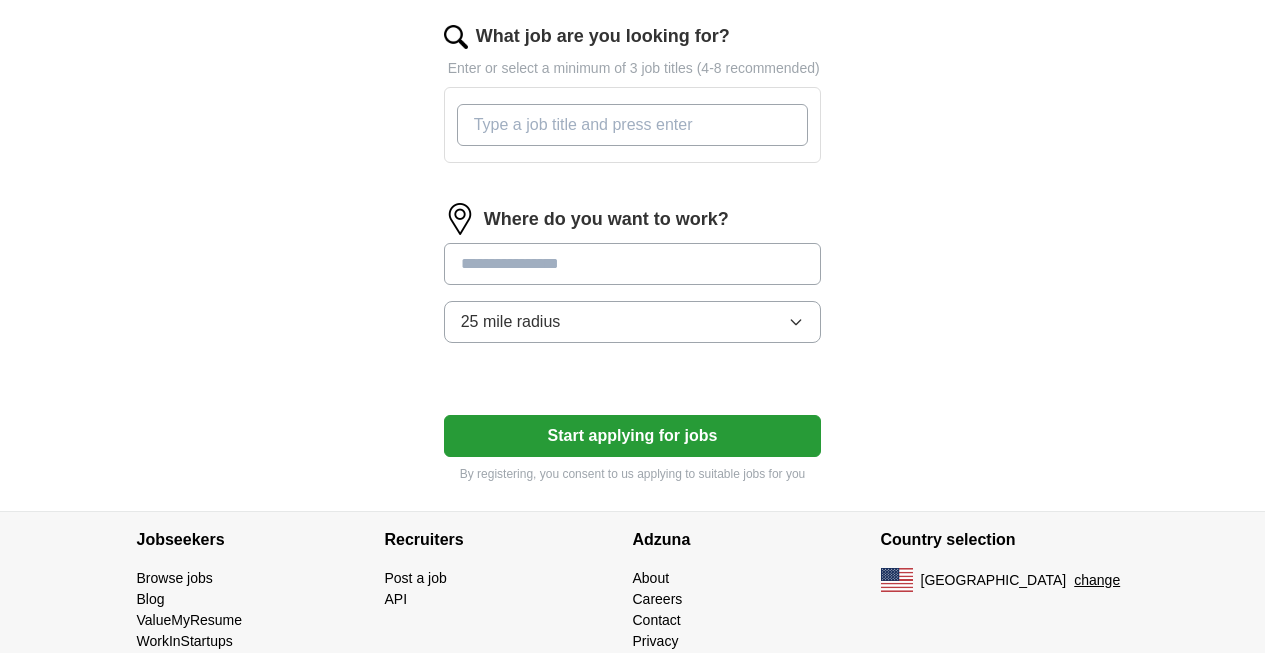 click at bounding box center (633, 264) 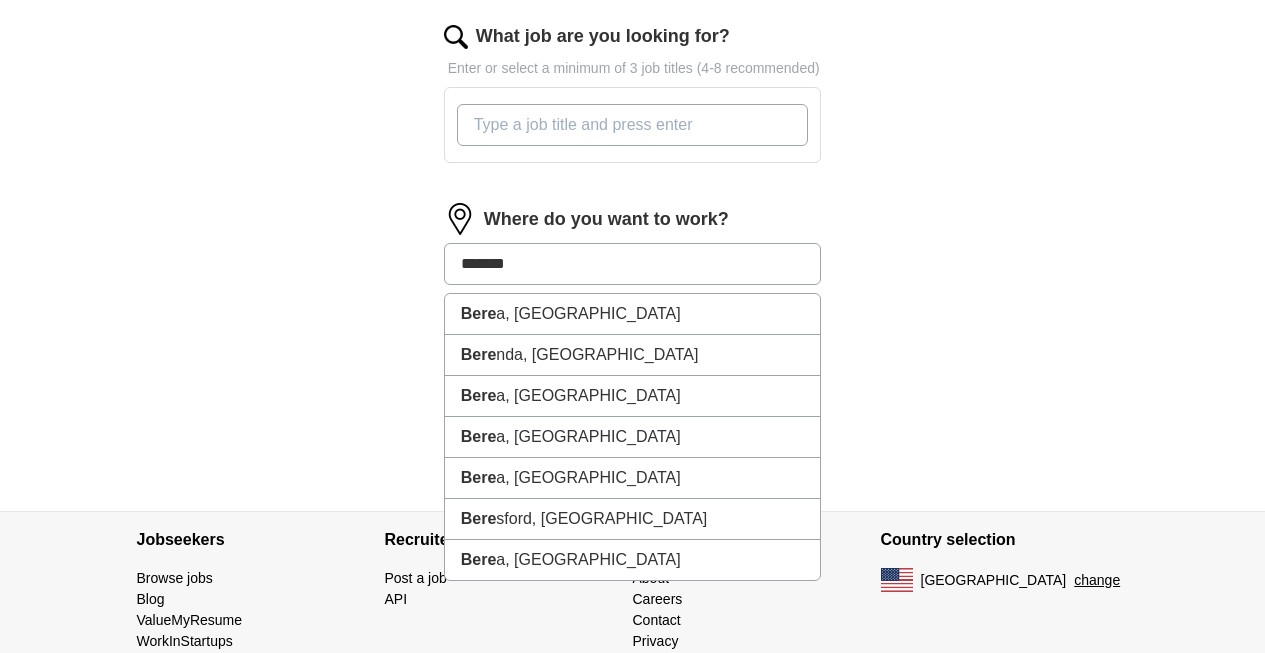 type on "********" 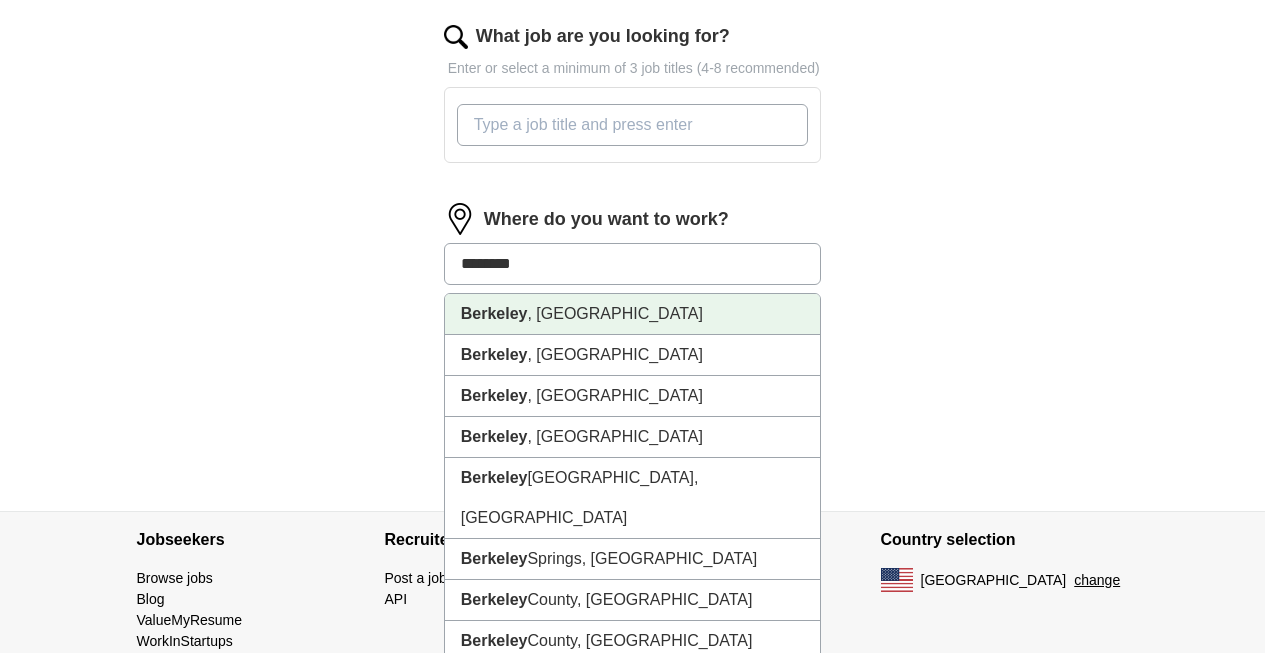 click on "[GEOGRAPHIC_DATA] , [GEOGRAPHIC_DATA]" at bounding box center [633, 314] 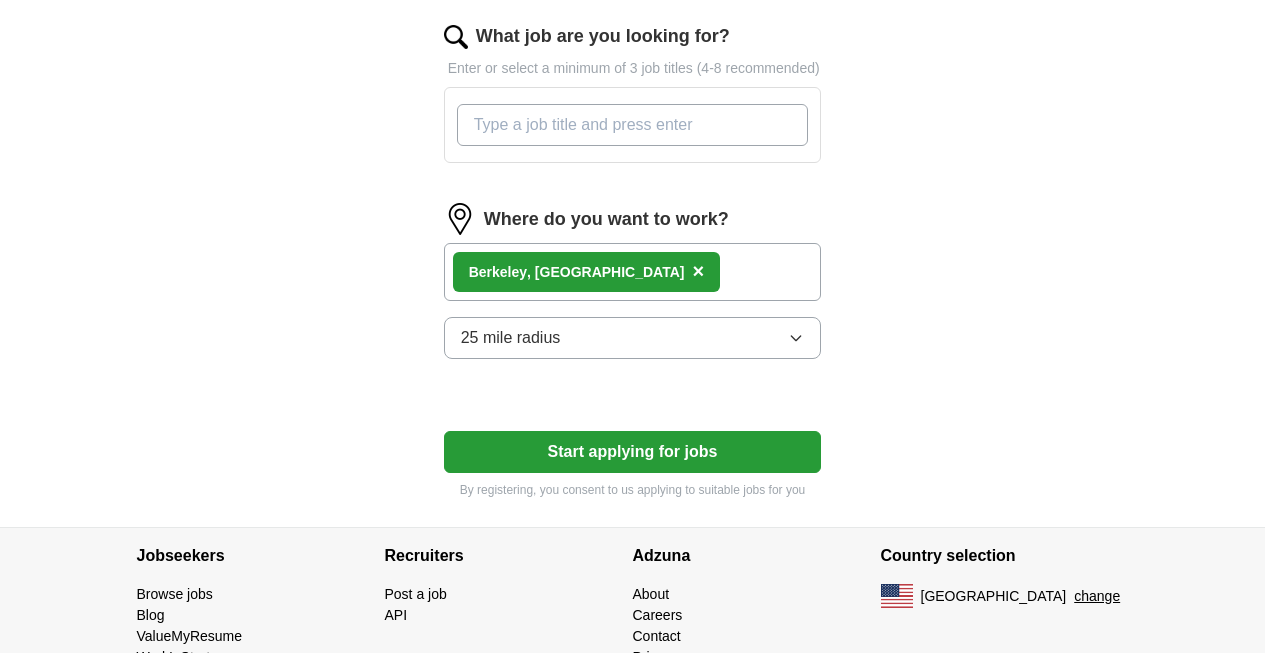 click on "25 mile radius" at bounding box center (633, 338) 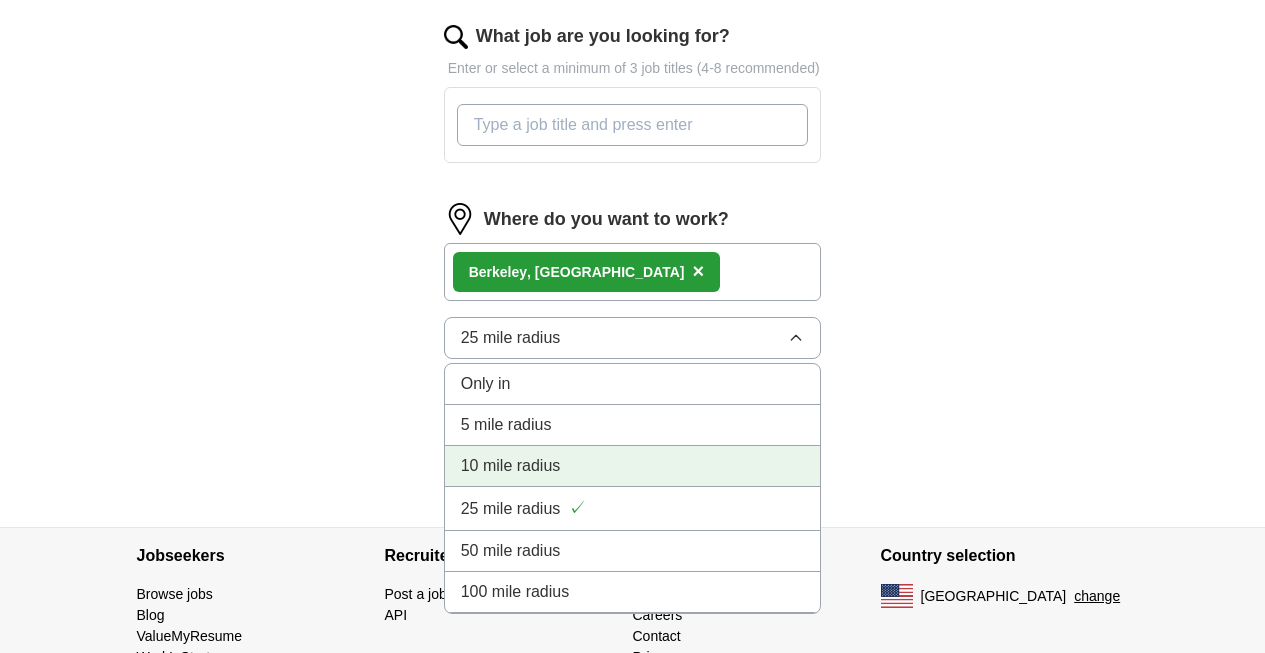 click on "10 mile radius" at bounding box center (633, 466) 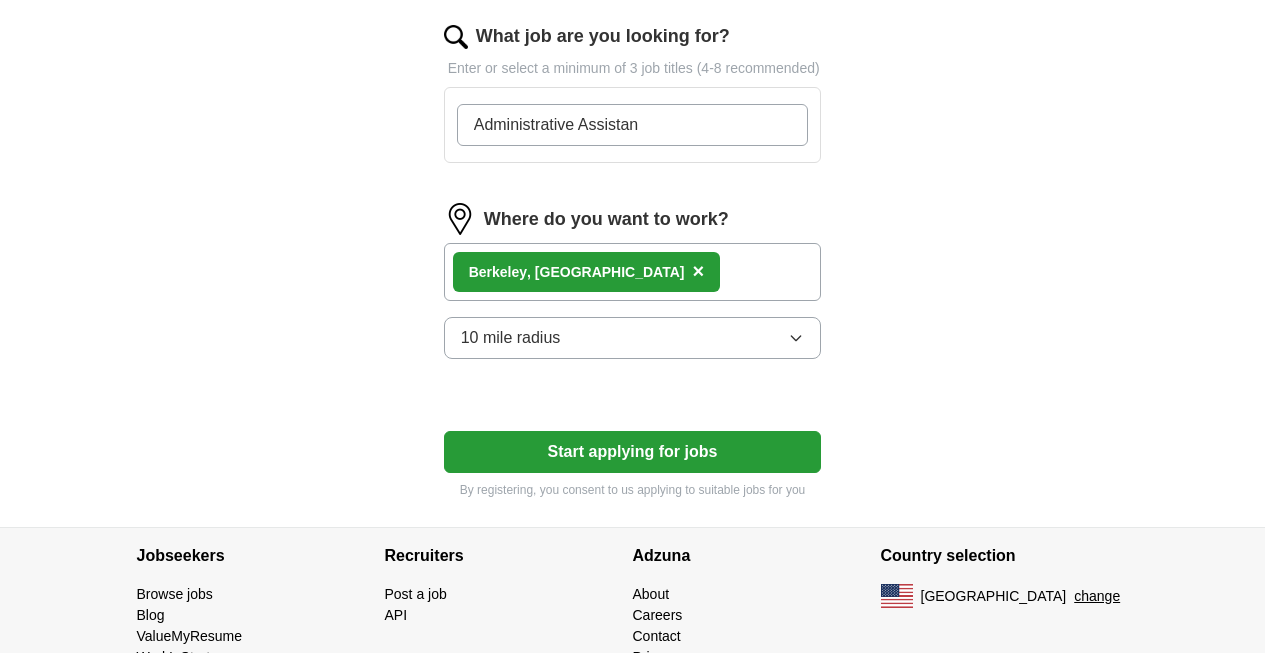 type on "Administrative Assistant" 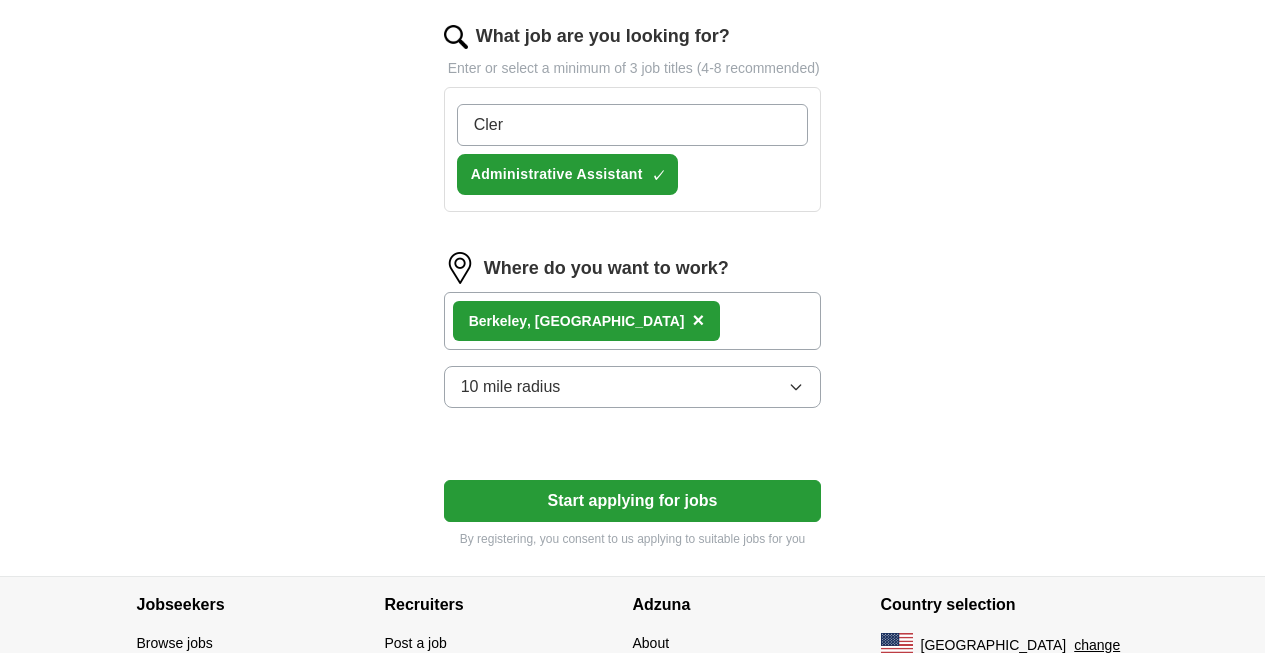 type on "Clerk" 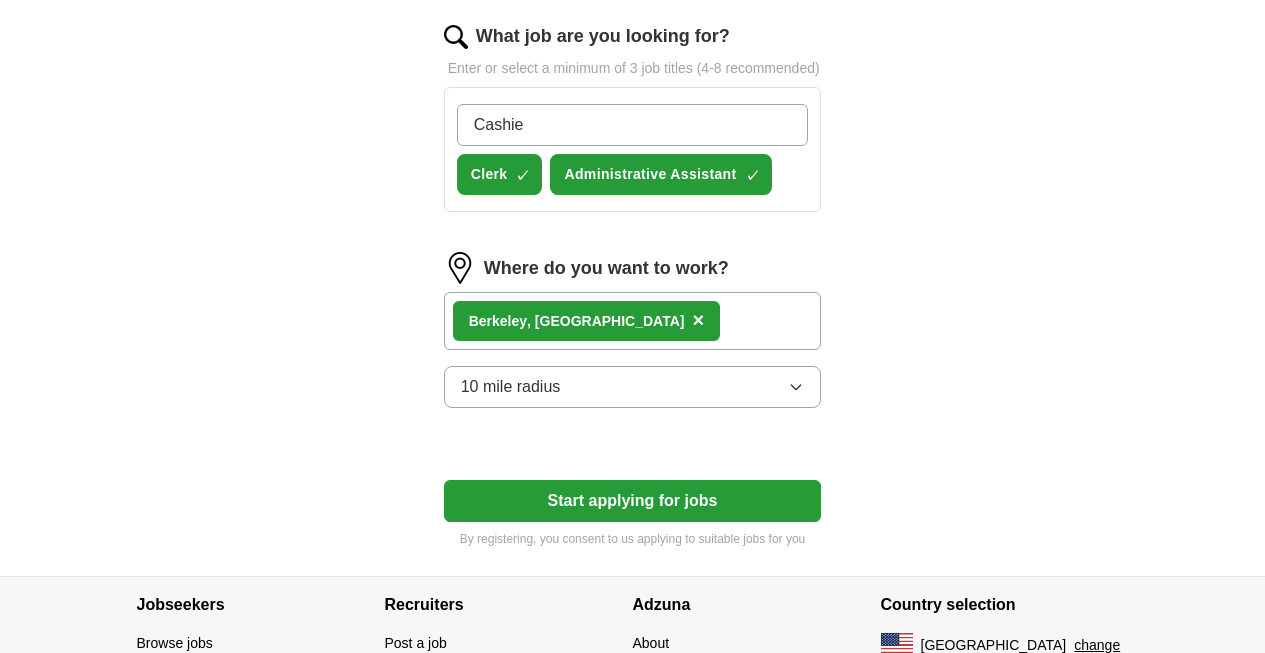 type on "Cashier" 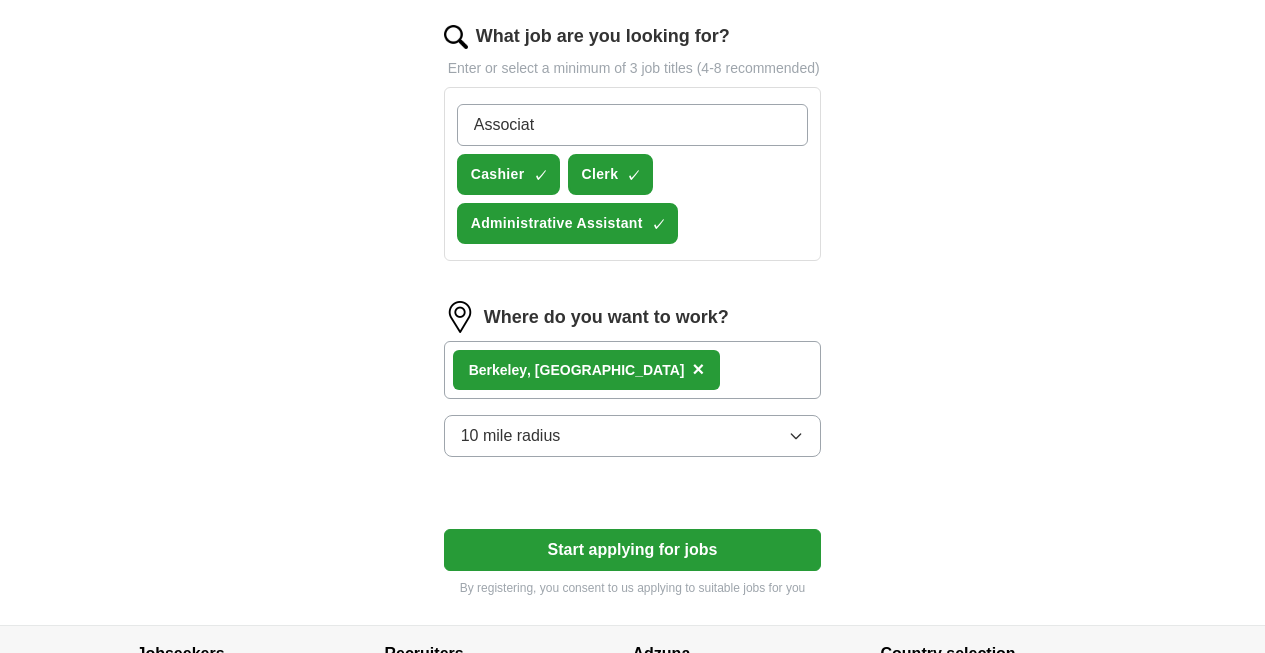 type on "Associate" 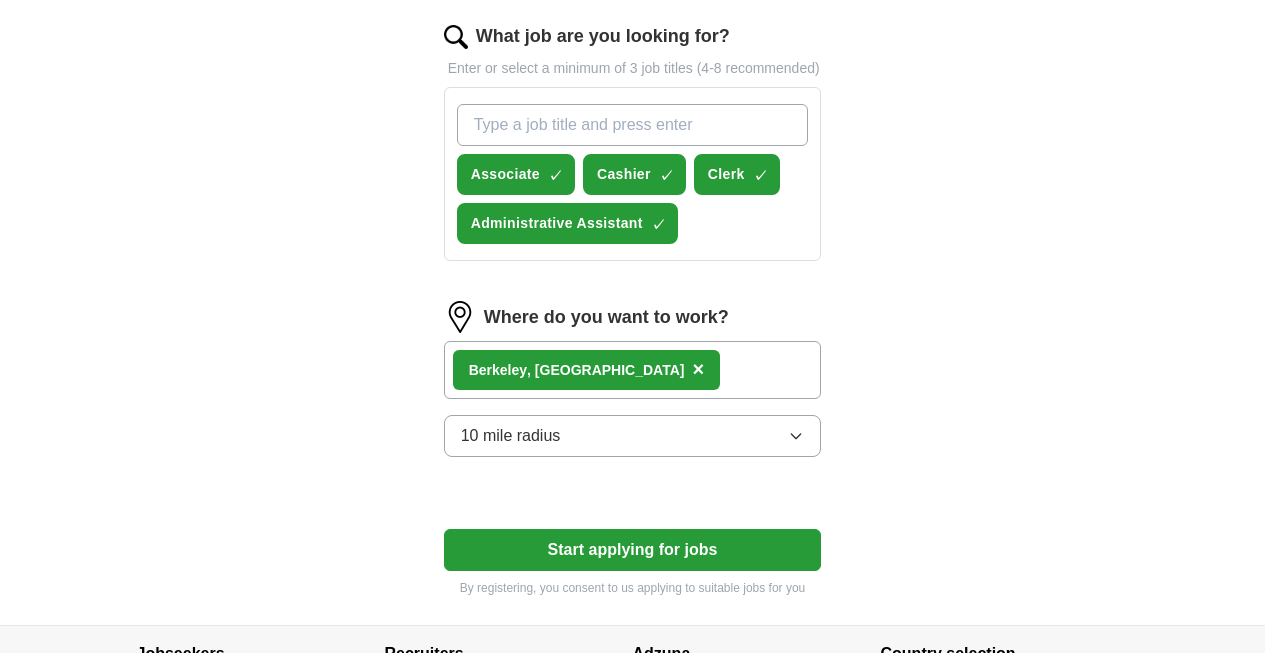 type on "C" 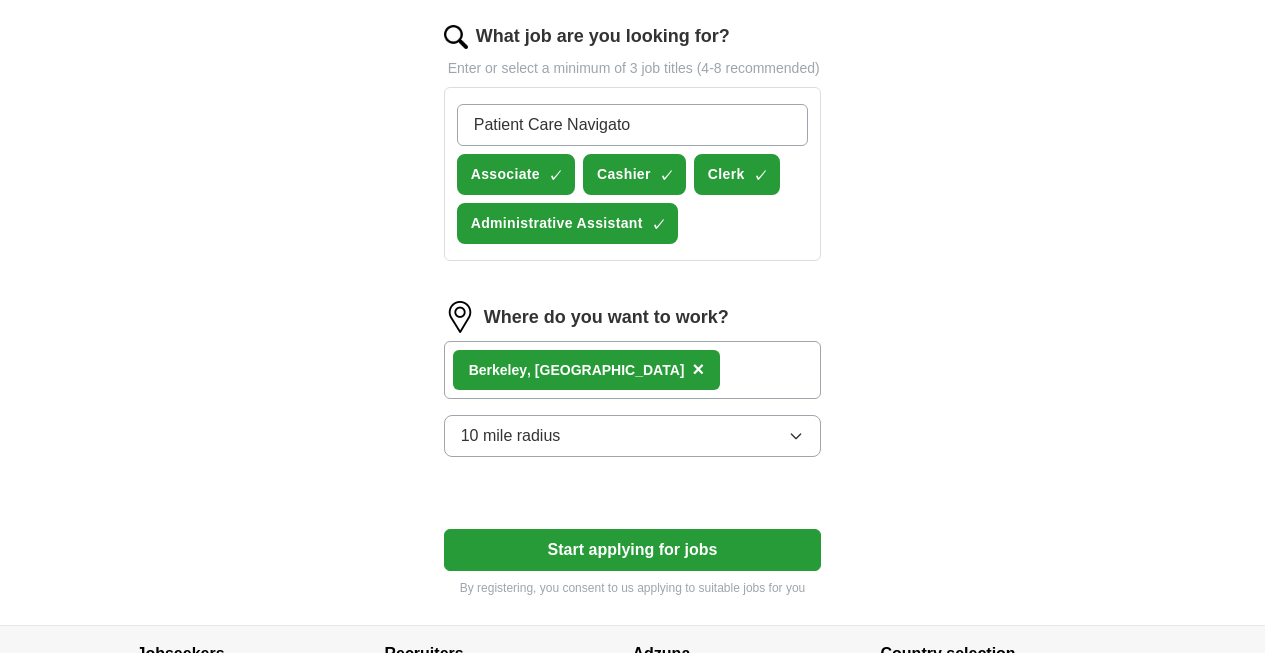 type on "Patient Care Navigator" 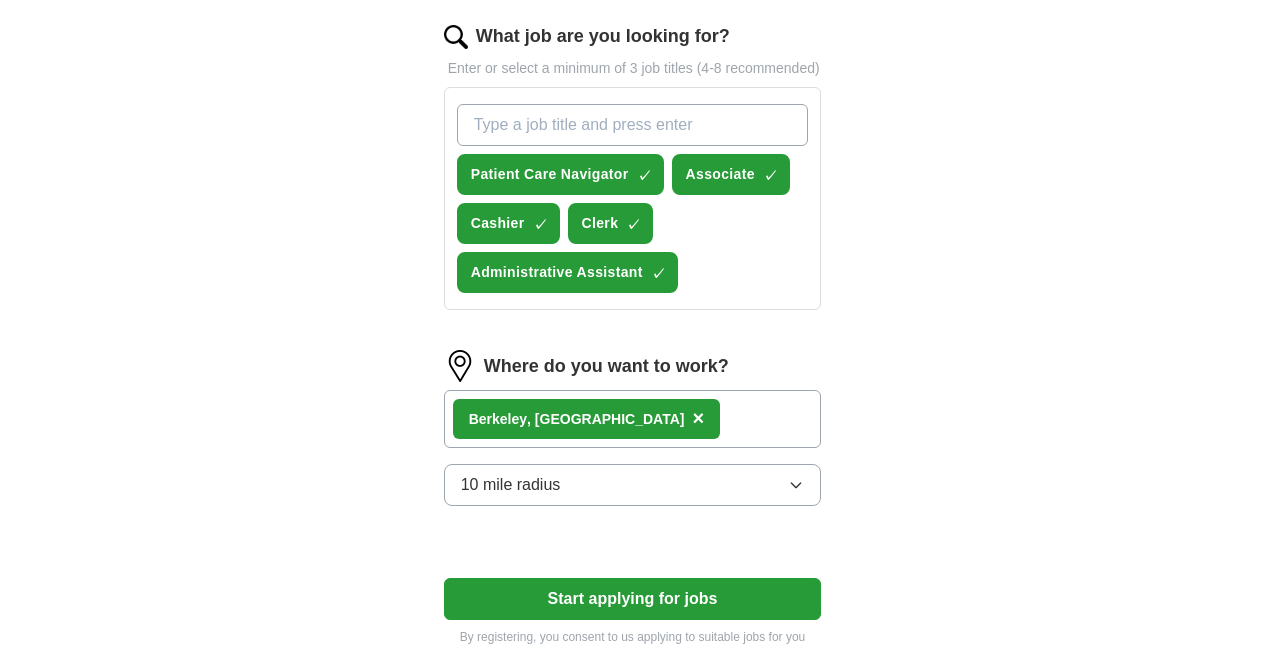 type on "A" 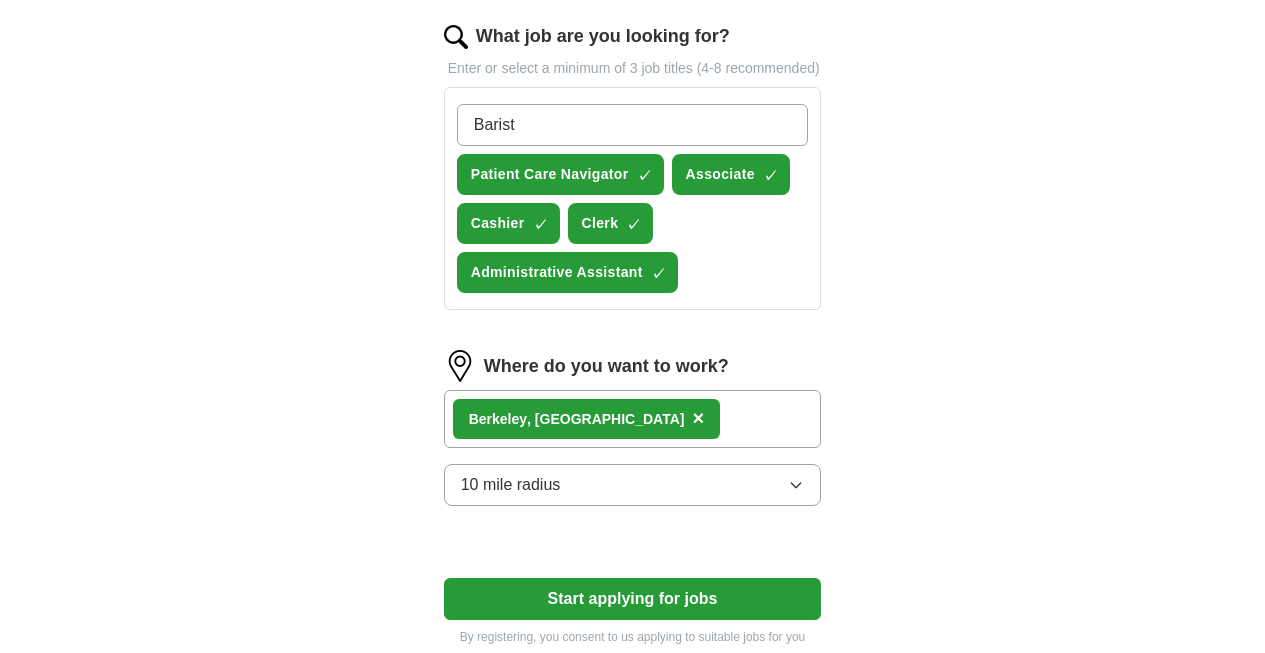 type on "Barista" 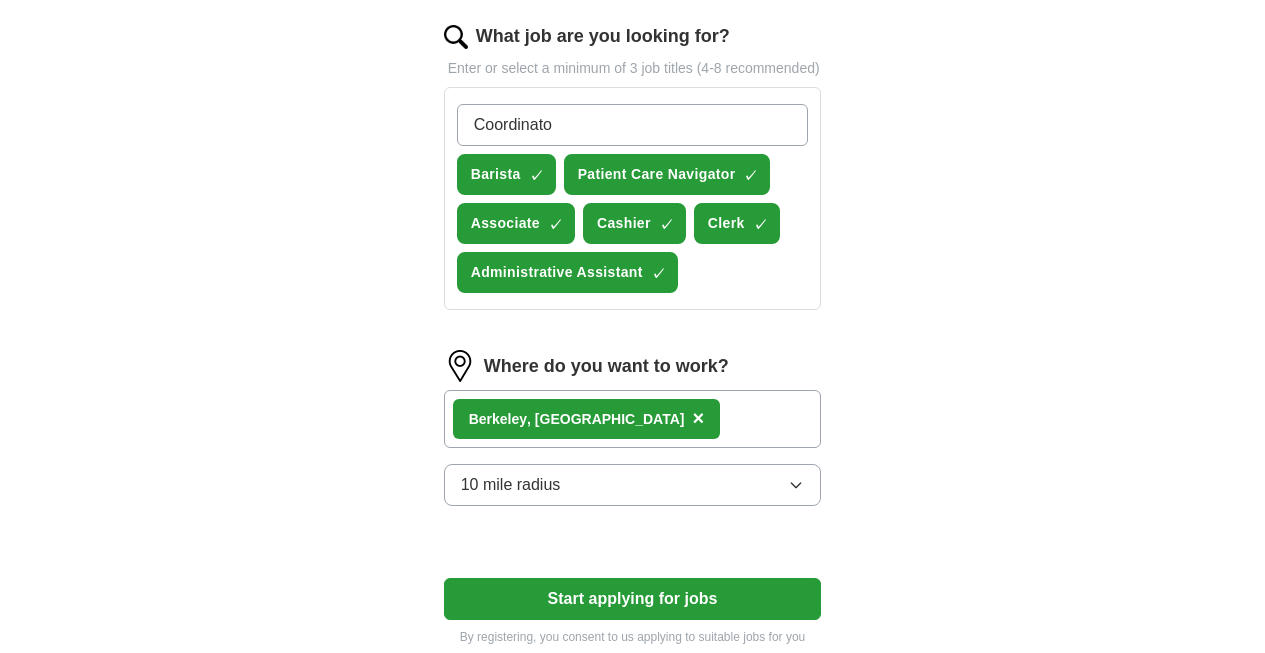 type on "Coordinator" 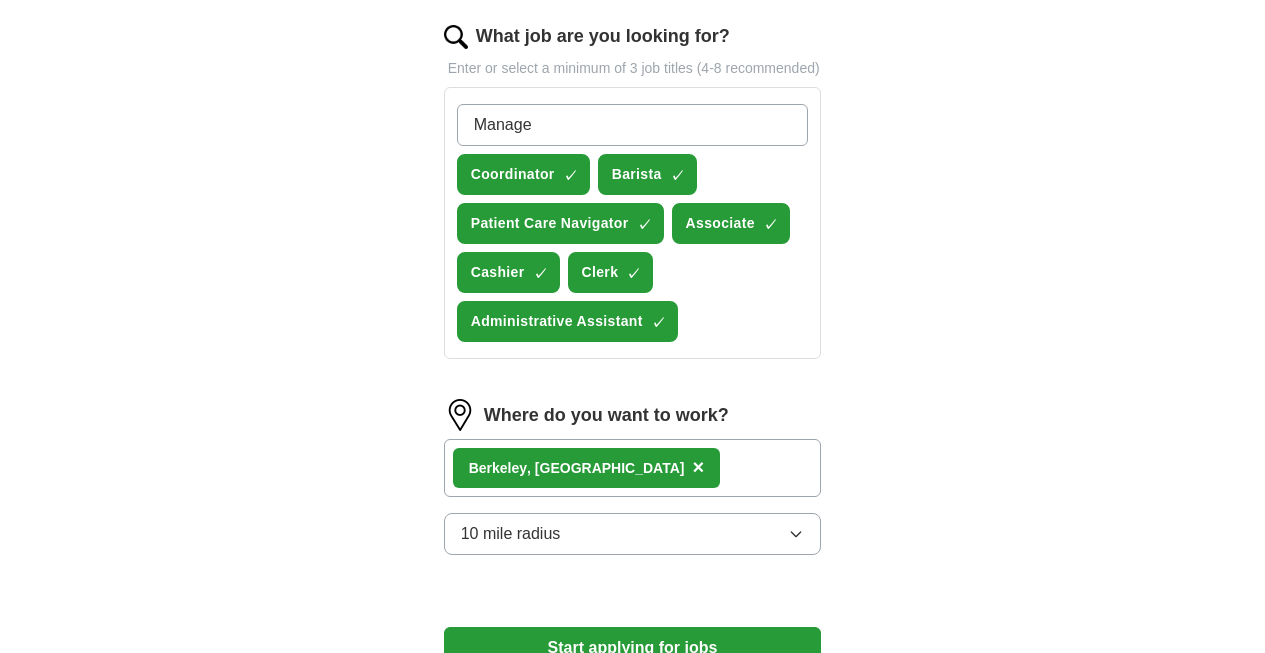 type on "Manager" 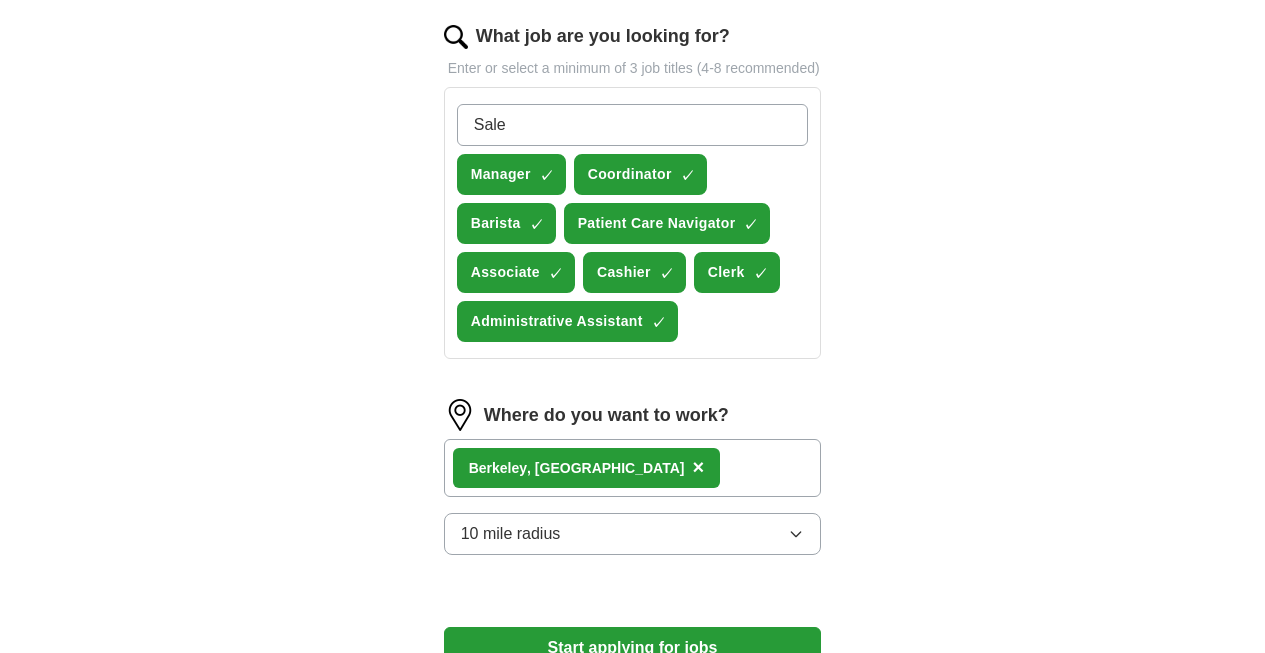 type on "Sales" 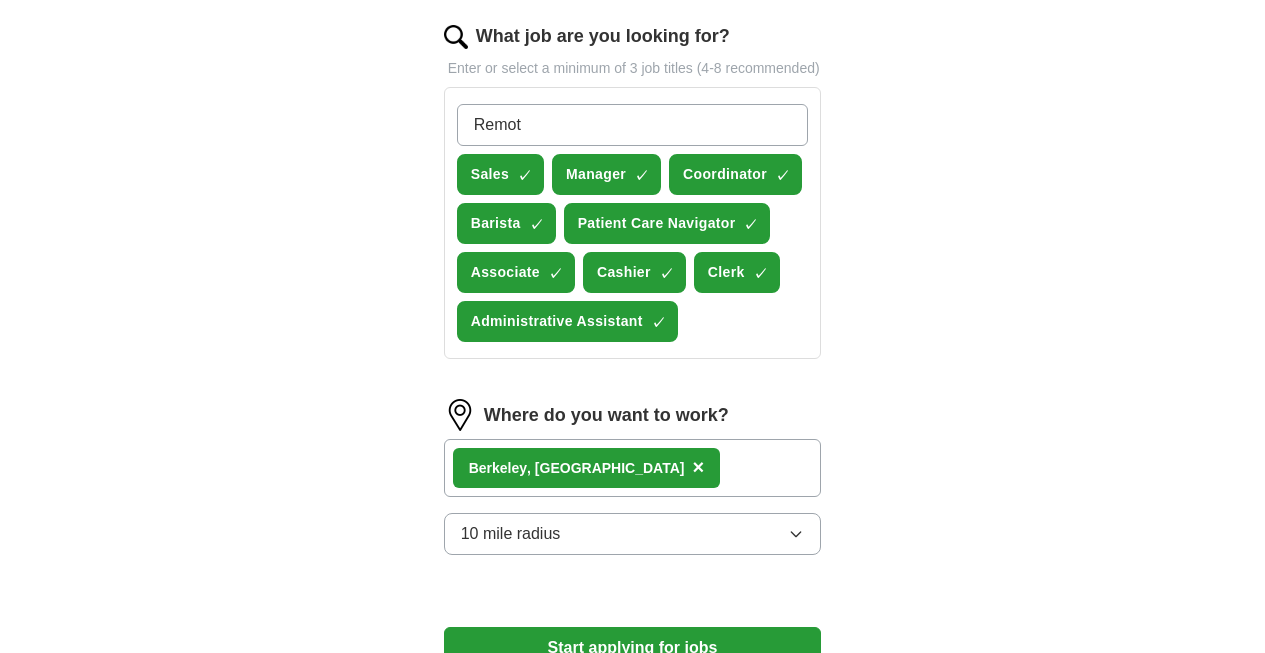 type on "Remote" 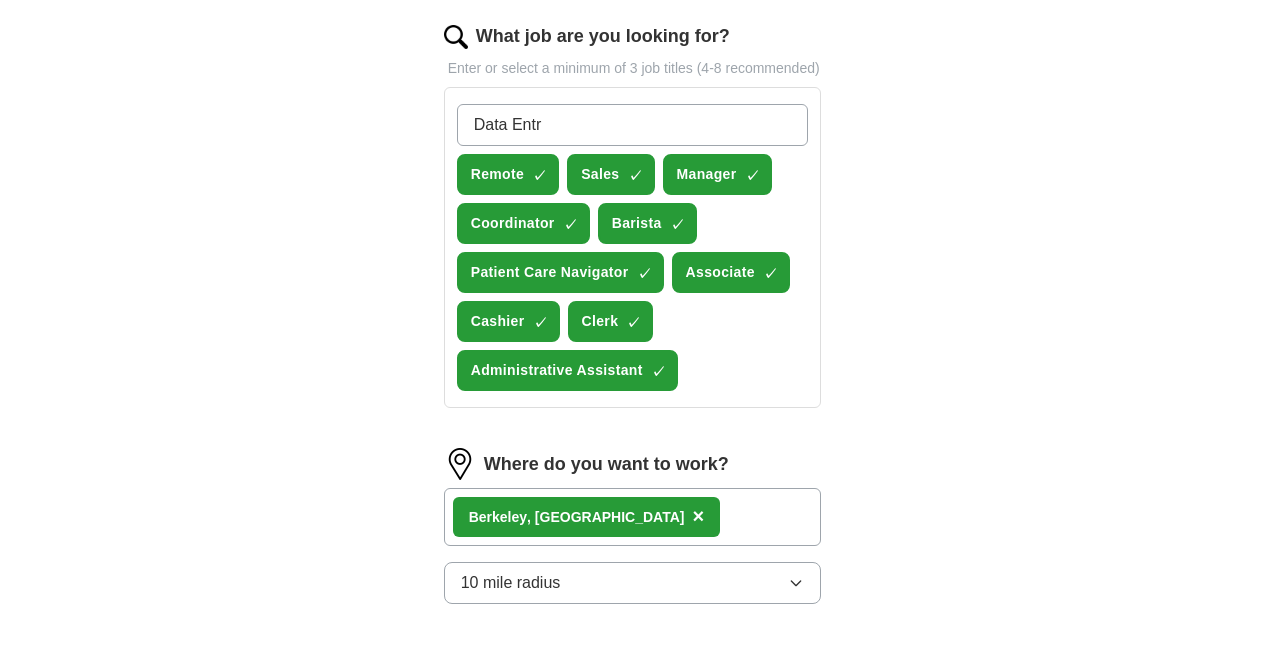 type on "Data Entry" 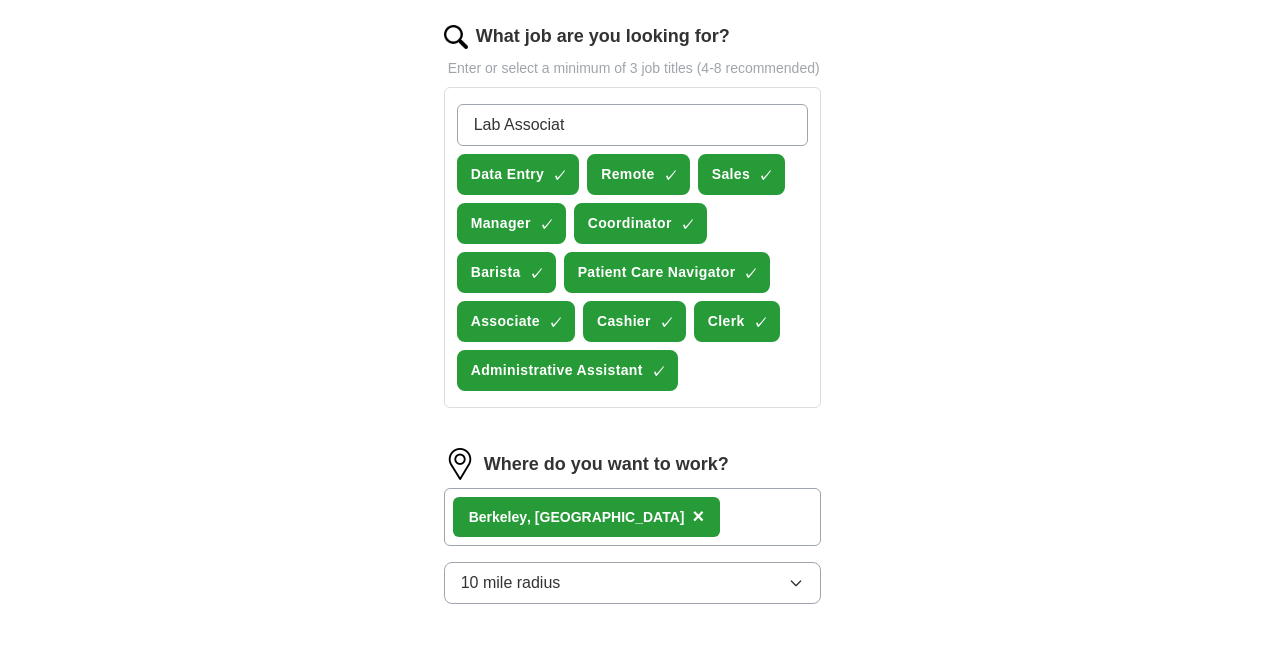 type on "Lab Associate" 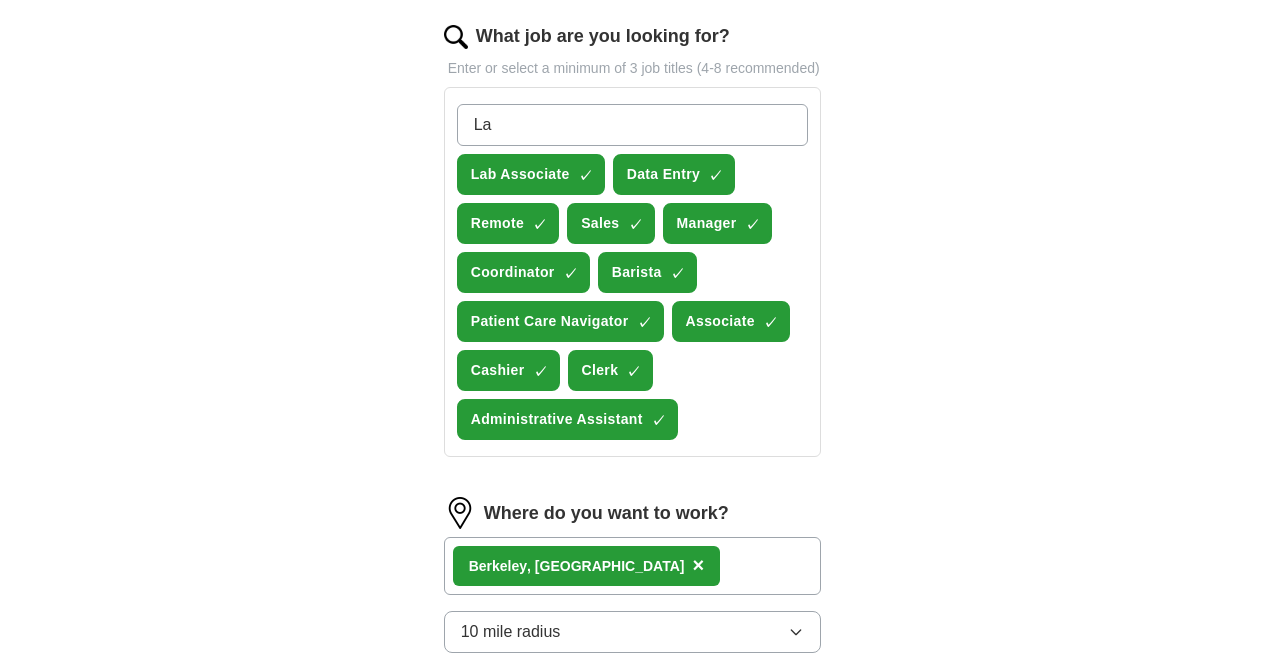 type on "Lab" 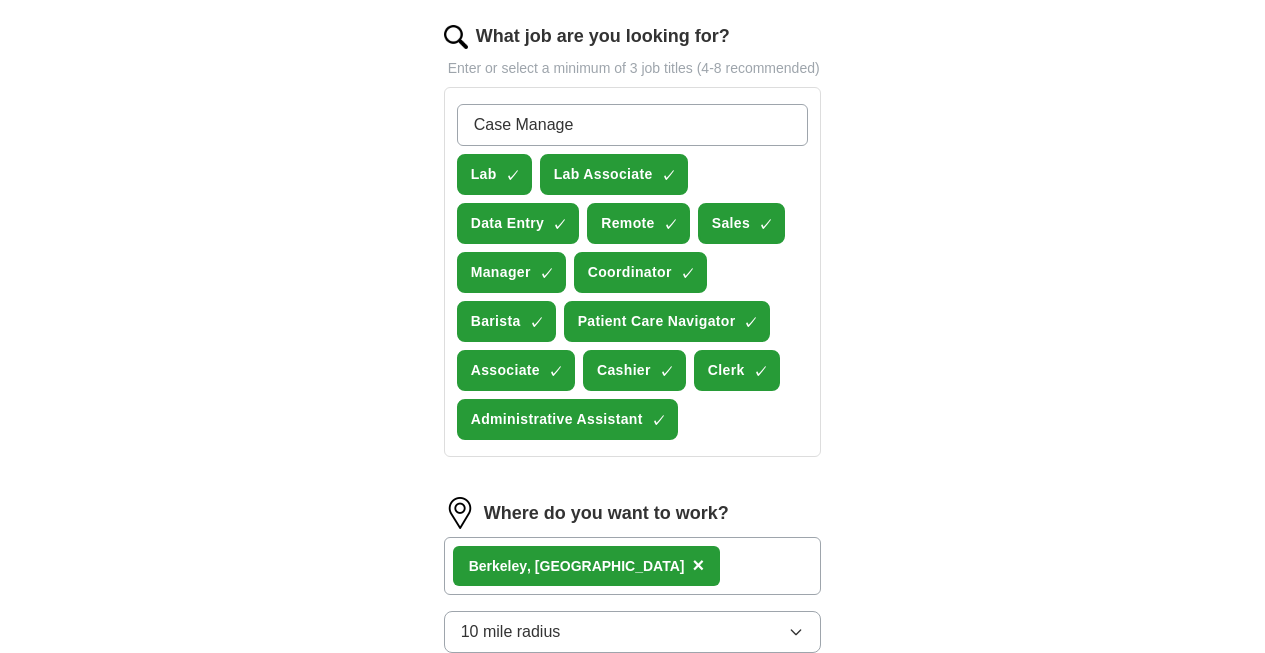 type on "Case Manager" 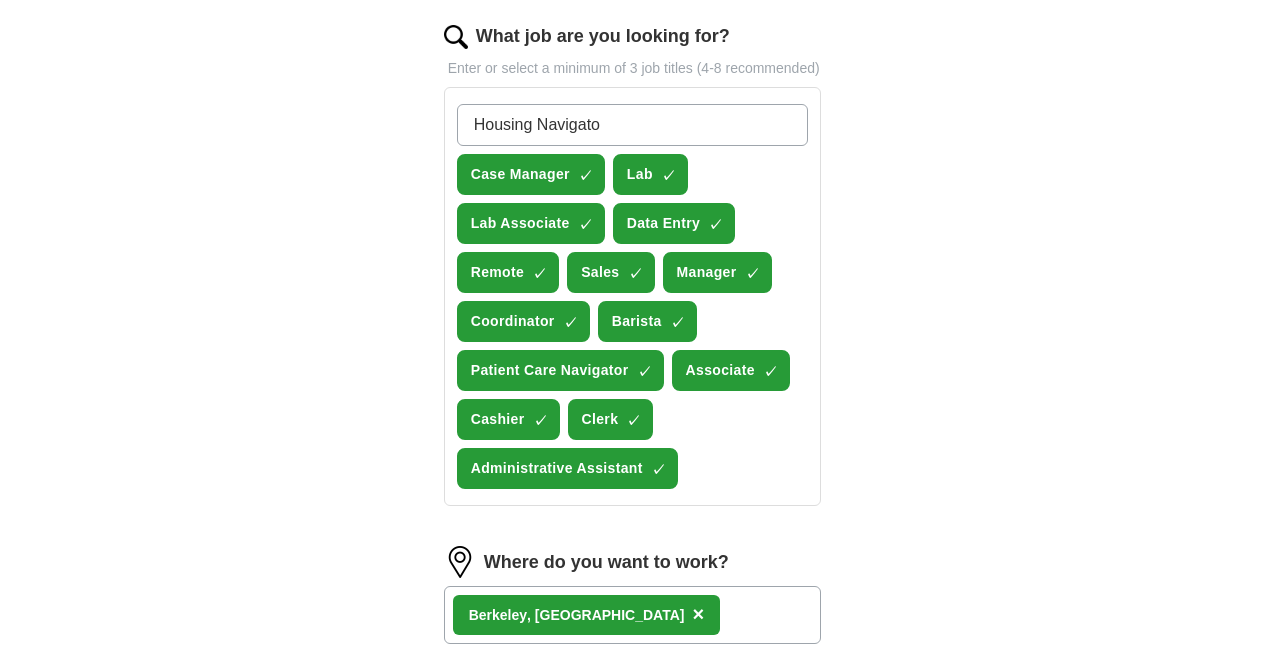 type on "Housing Navigator" 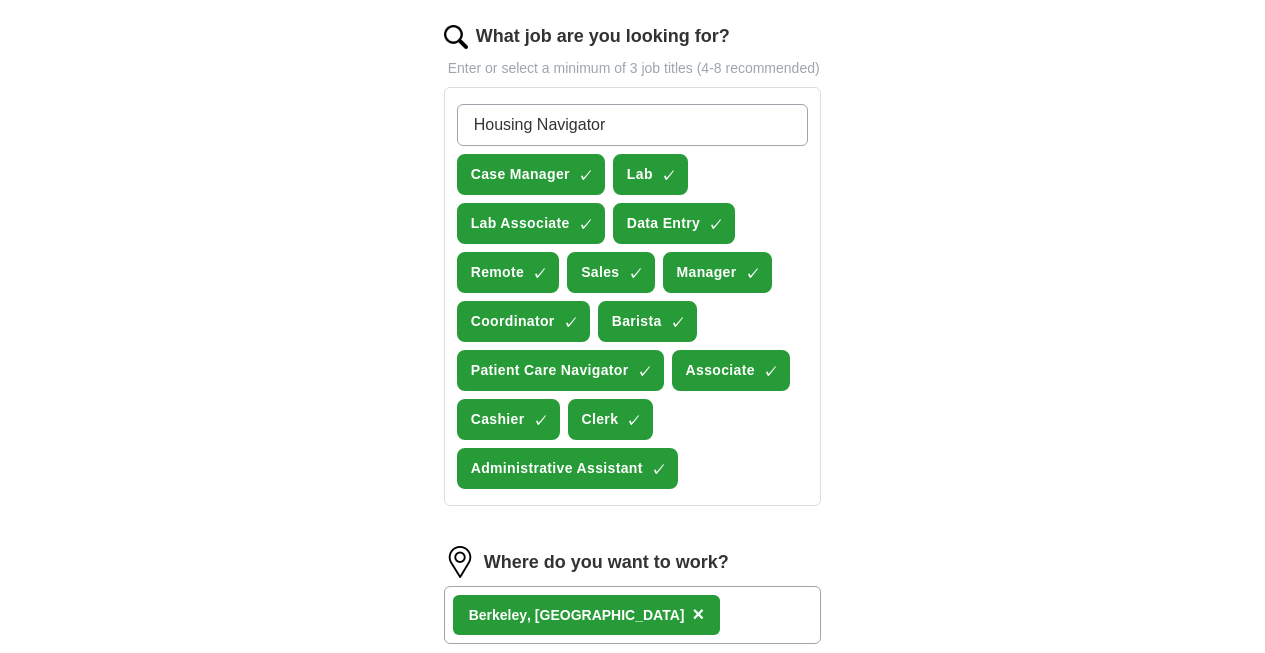 type 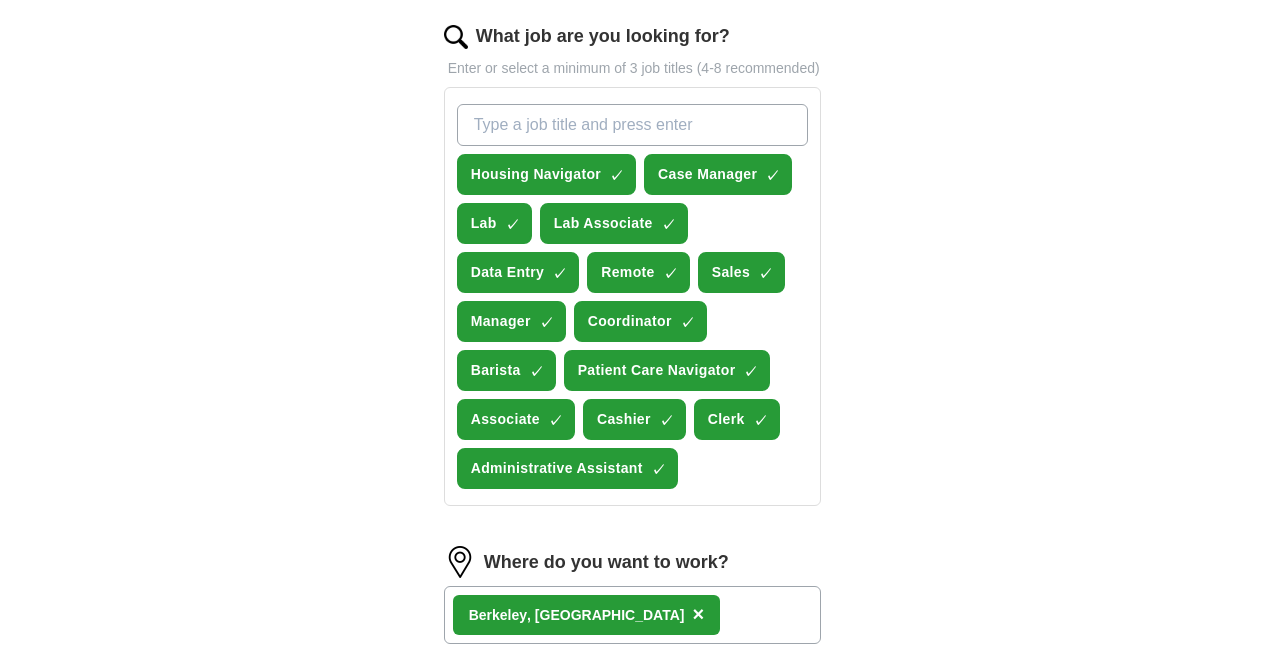 click on "Let  ApplyIQ  do the hard work of searching and applying for jobs. Just tell us what you're looking for, and we'll do the rest. Select a resume [PERSON_NAME] Resume - 923742-2.pdf [DATE] 21:57 Upload a different  resume By uploading your  resume  you agree to our   T&Cs   and   Privacy Notice . First Name ******** Last Name ********* What job are you looking for? Enter or select a minimum of 3 job titles (4-8 recommended) Housing Navigator ✓ × Case Manager ✓ × Lab ✓ × Lab Associate ✓ × Data Entry ✓ × Remote ✓ × Sales ✓ × Manager ✓ × Coordinator ✓ × Barista ✓ × Patient Care Navigator ✓ × Associate ✓ × Cashier ✓ × Clerk ✓ × Administrative Assistant ✓ × Where do you want to work? [GEOGRAPHIC_DATA] , [GEOGRAPHIC_DATA] × 10 mile radius Start applying for jobs By registering, you consent to us applying to suitable jobs for you" at bounding box center (633, 185) 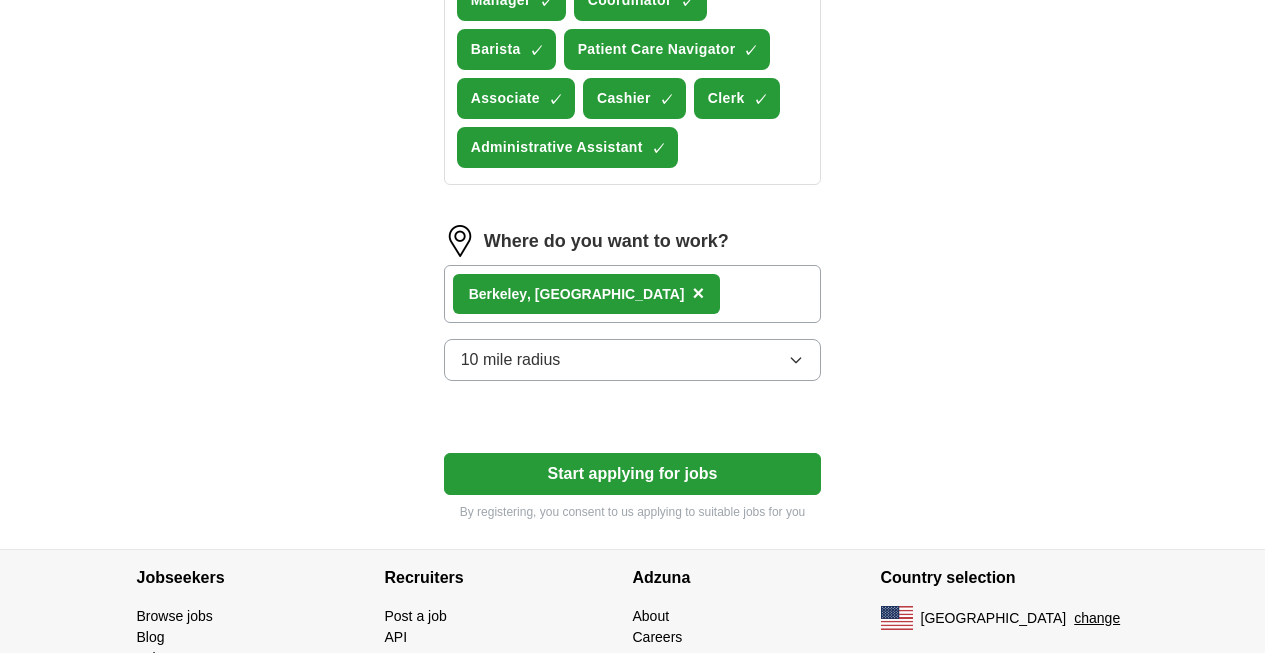 scroll, scrollTop: 1001, scrollLeft: 0, axis: vertical 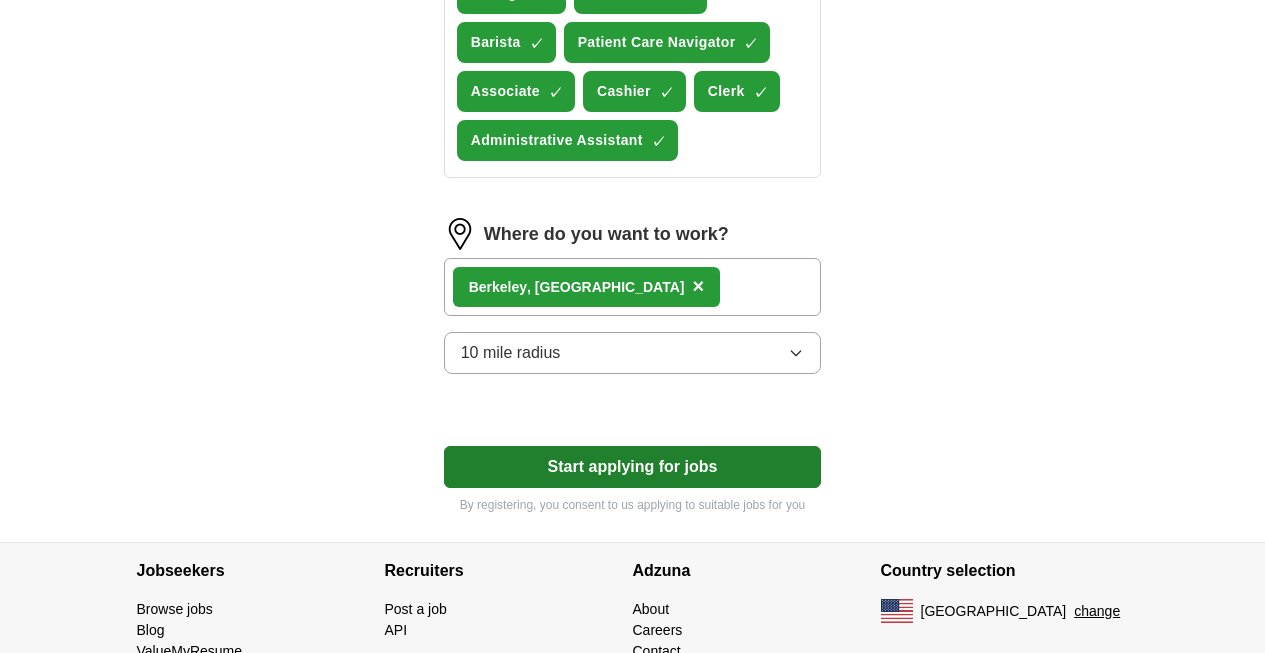click on "Start applying for jobs" at bounding box center [633, 467] 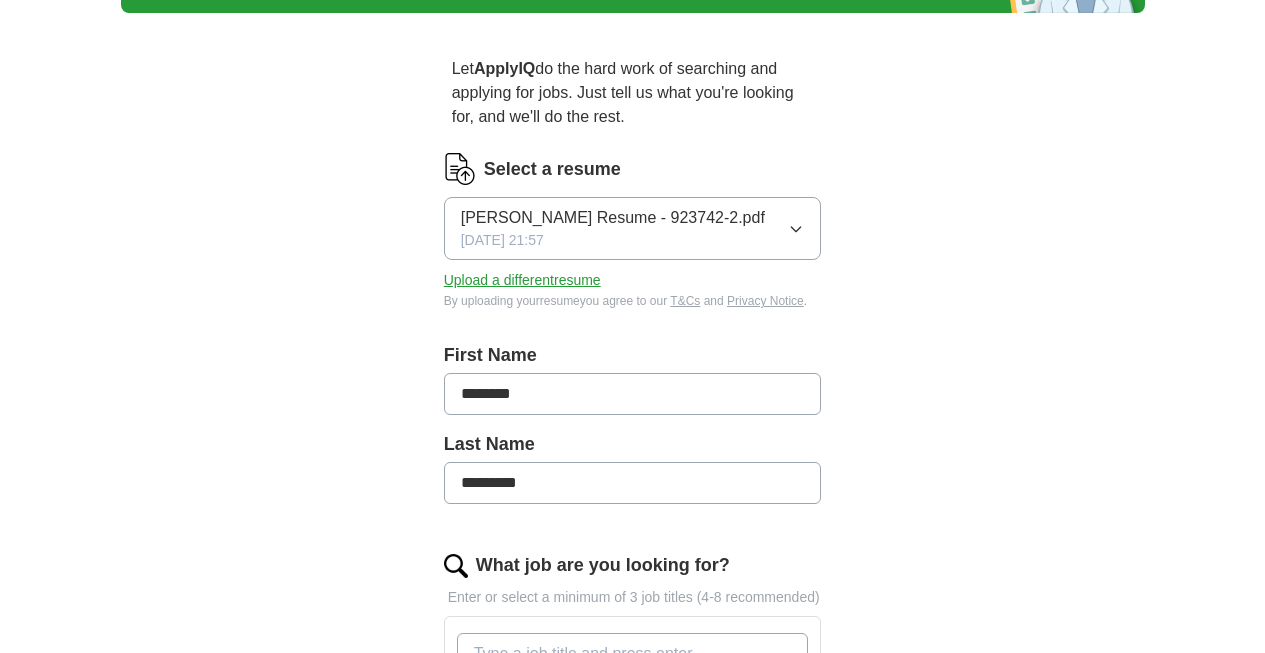 select on "**" 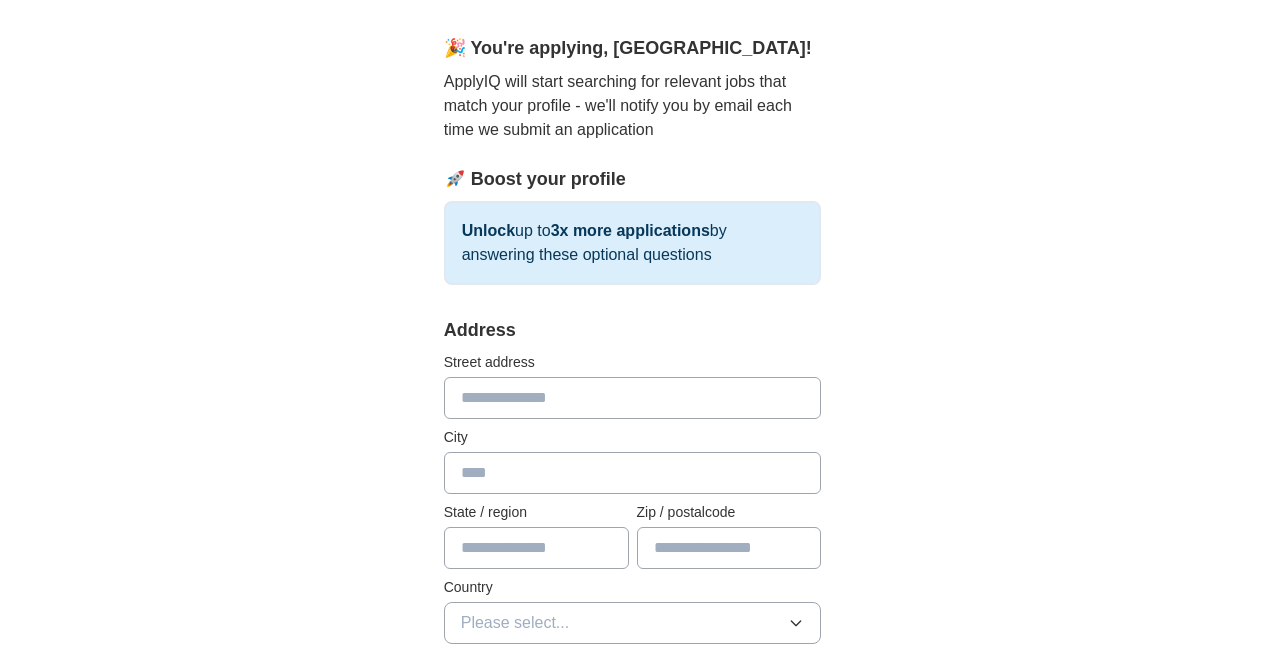 scroll, scrollTop: 169, scrollLeft: 0, axis: vertical 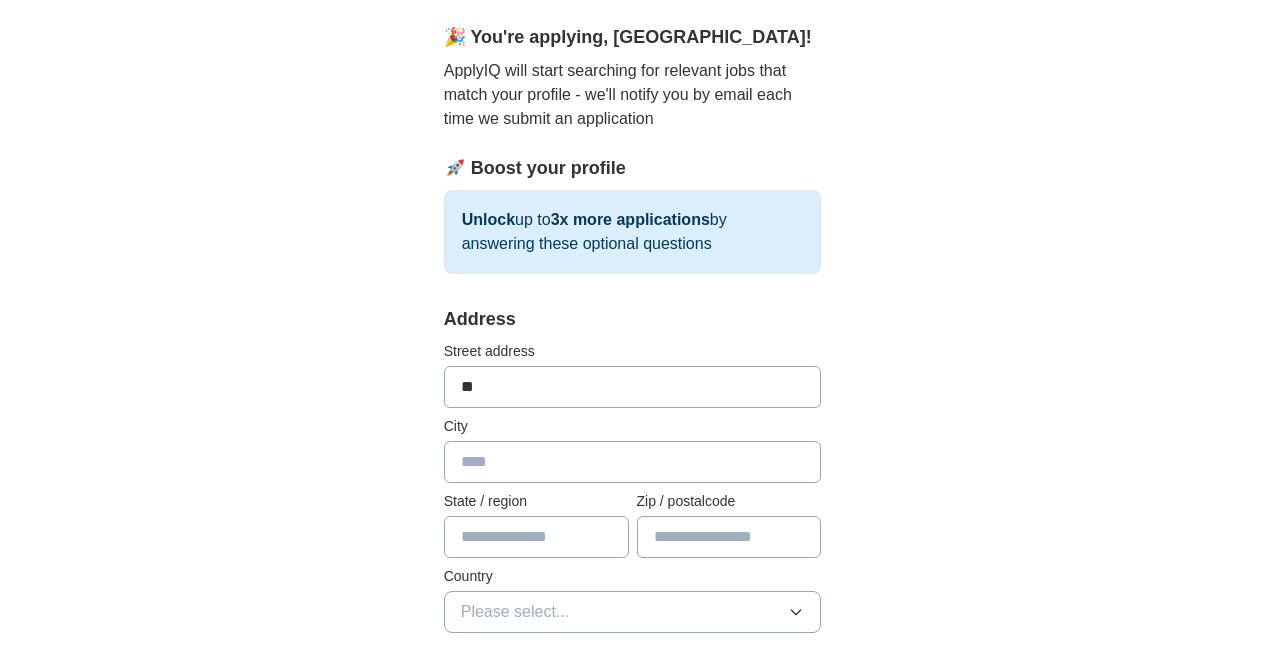 type on "*" 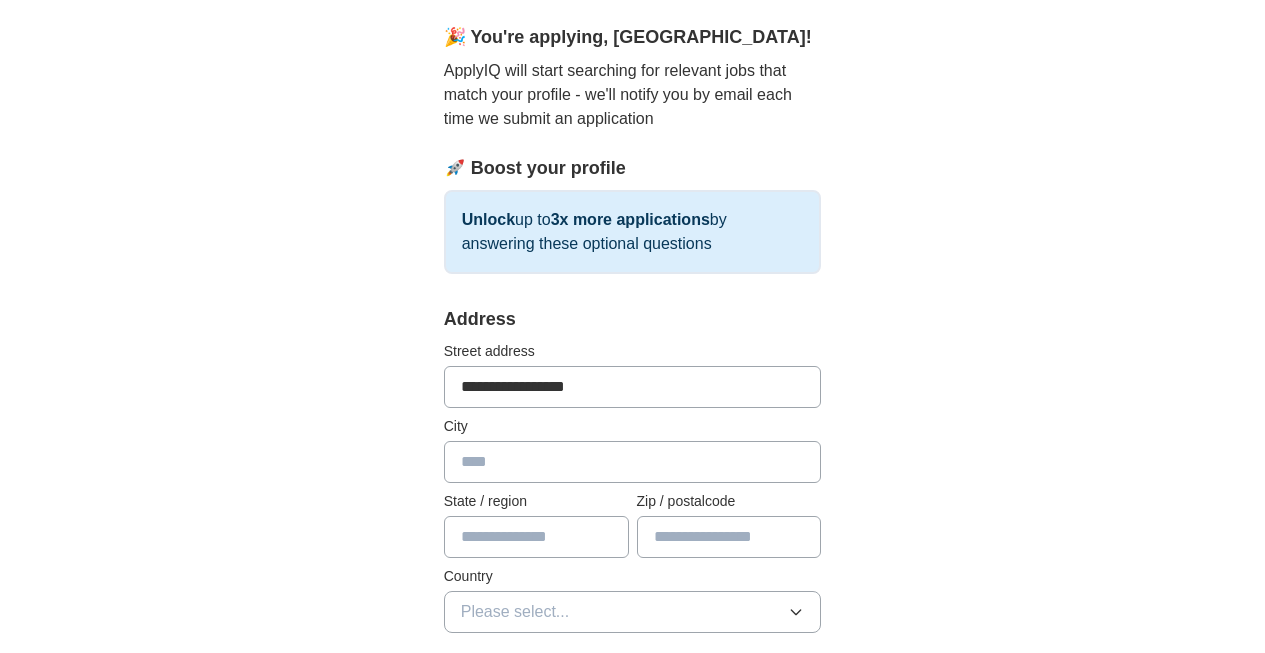 type on "**********" 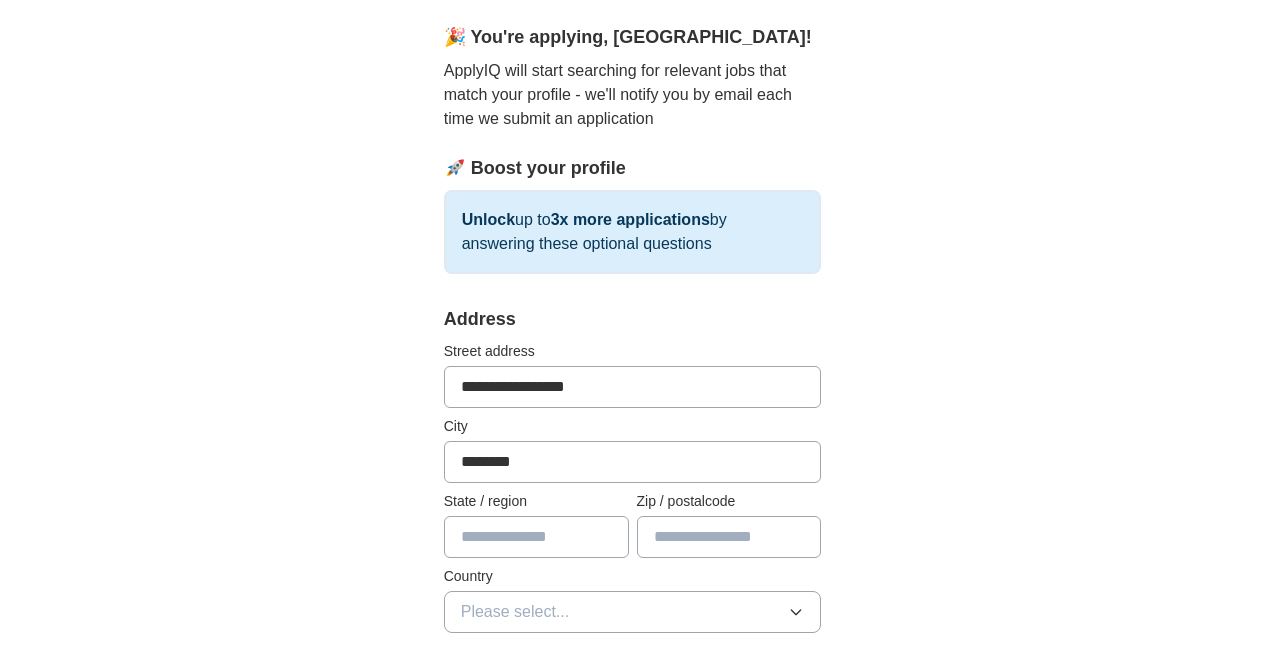 type on "********" 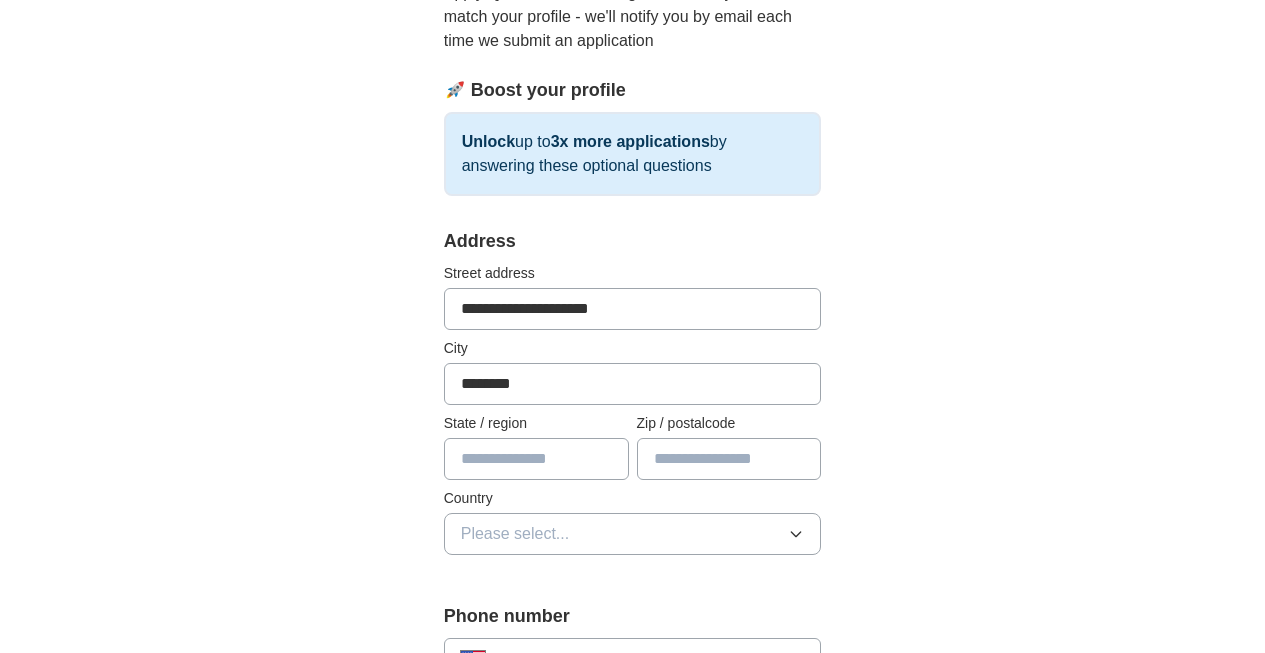scroll, scrollTop: 253, scrollLeft: 0, axis: vertical 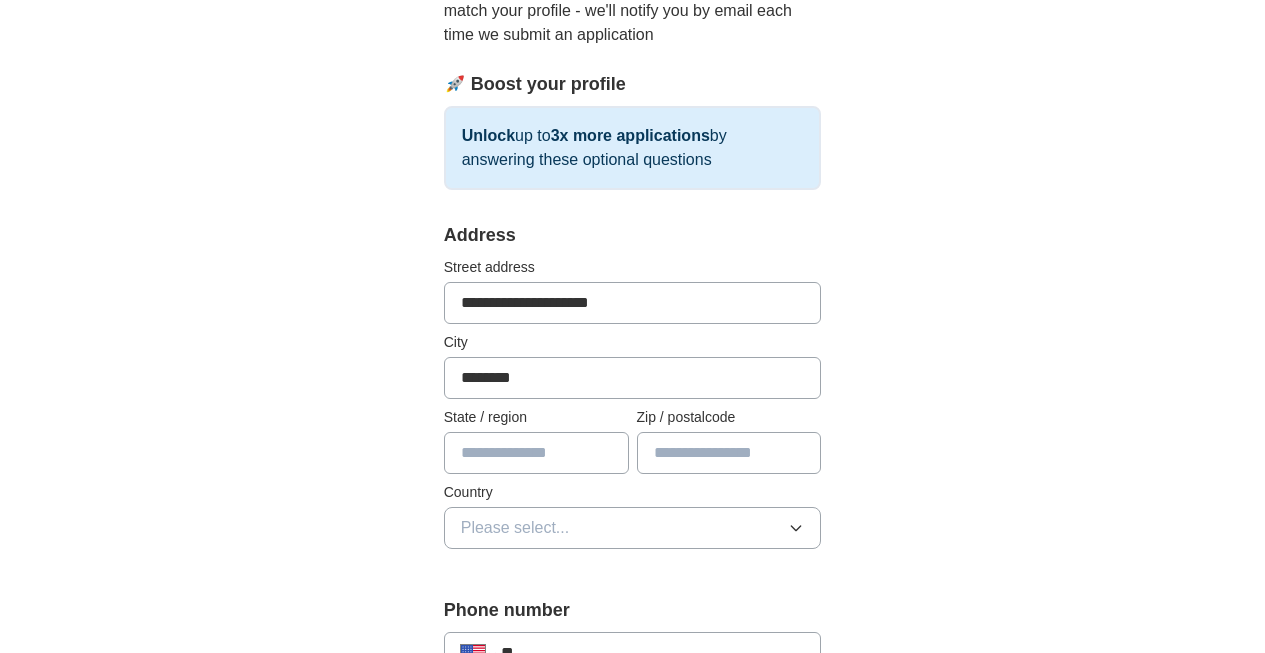 type on "**********" 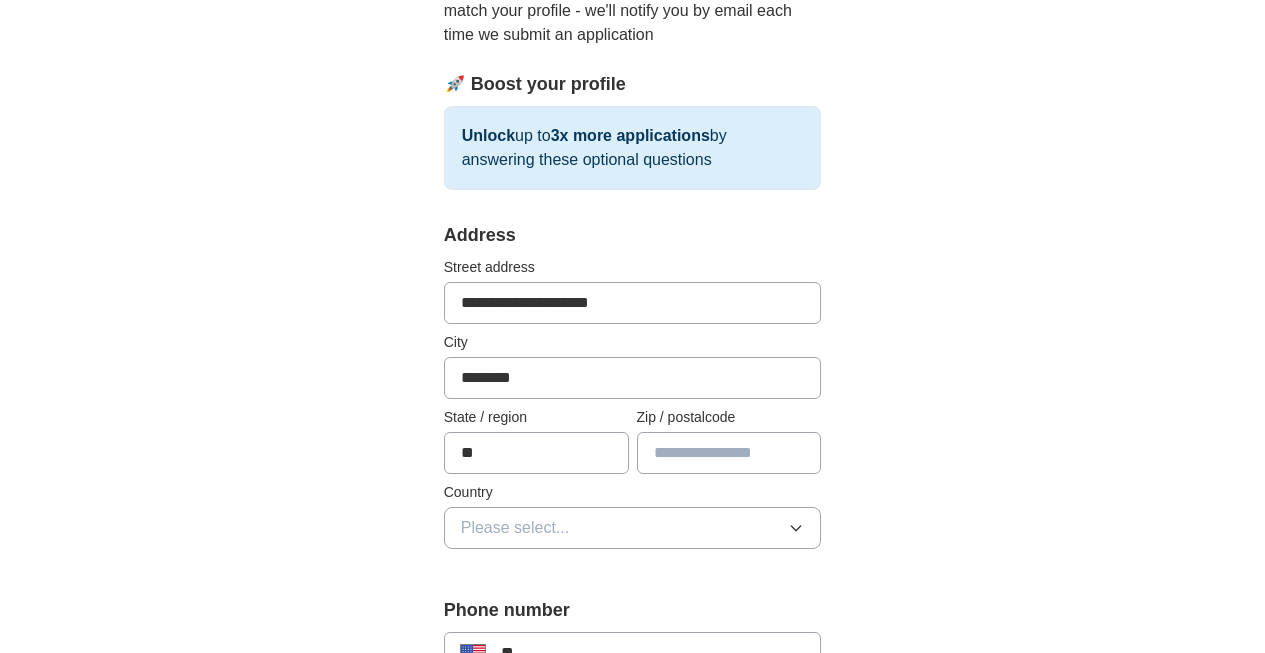 type on "**" 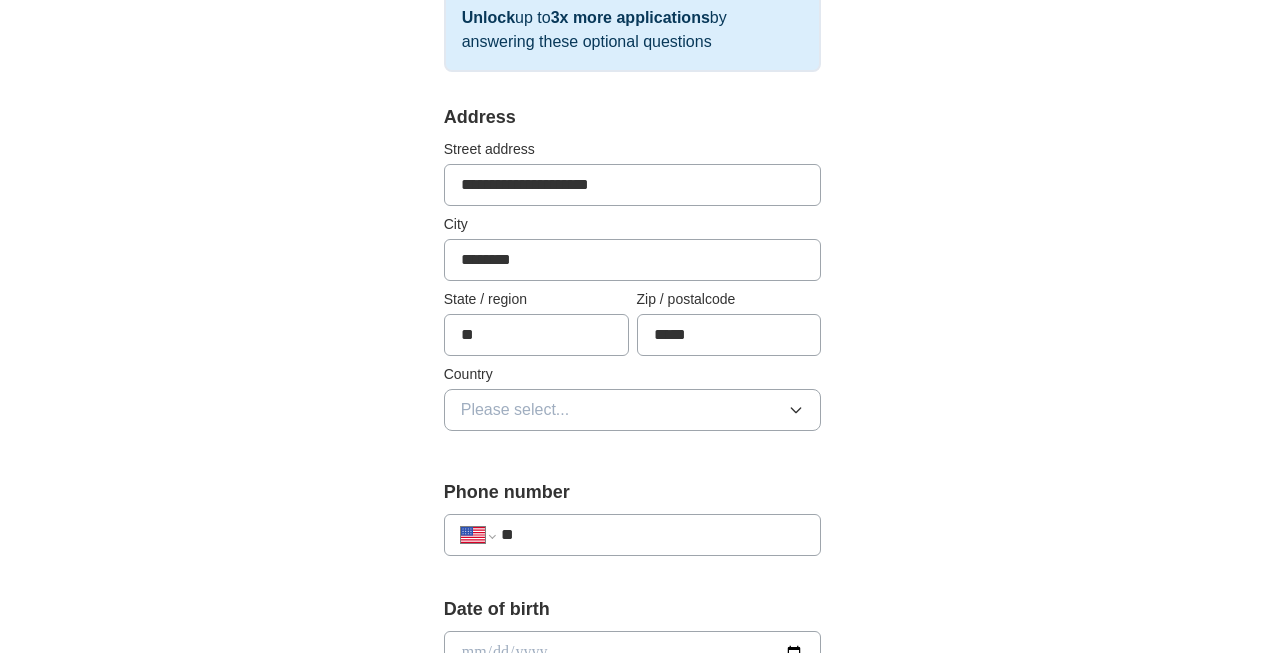 scroll, scrollTop: 372, scrollLeft: 0, axis: vertical 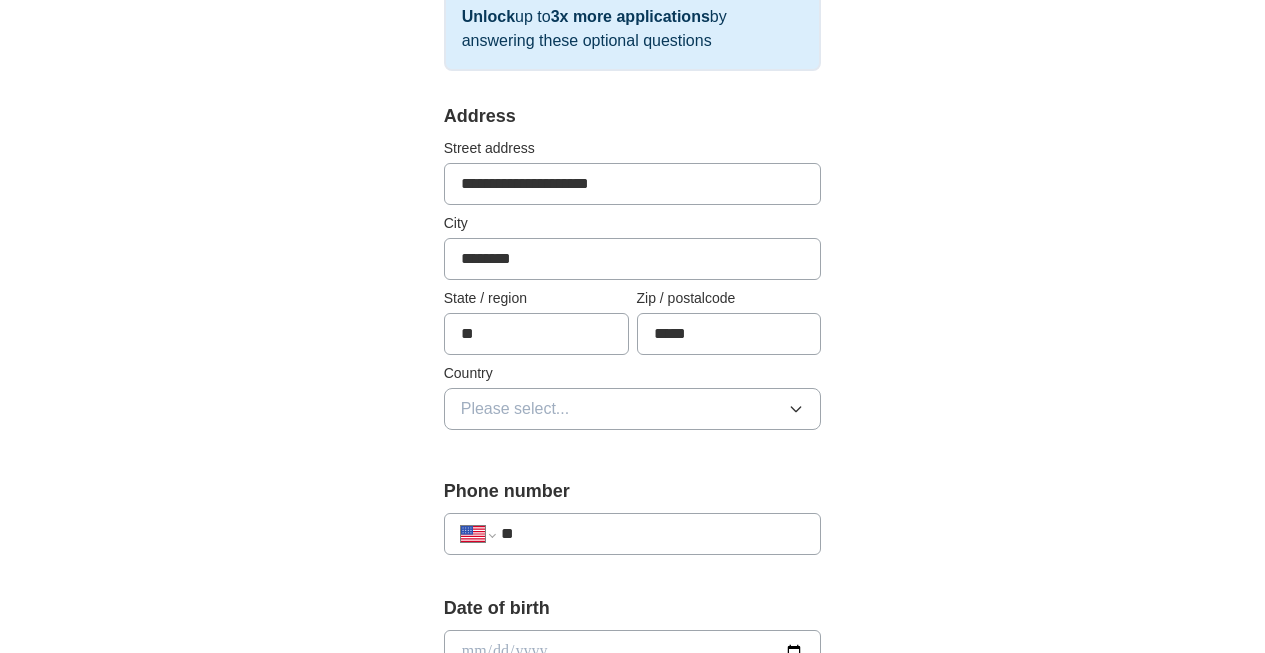 type on "*****" 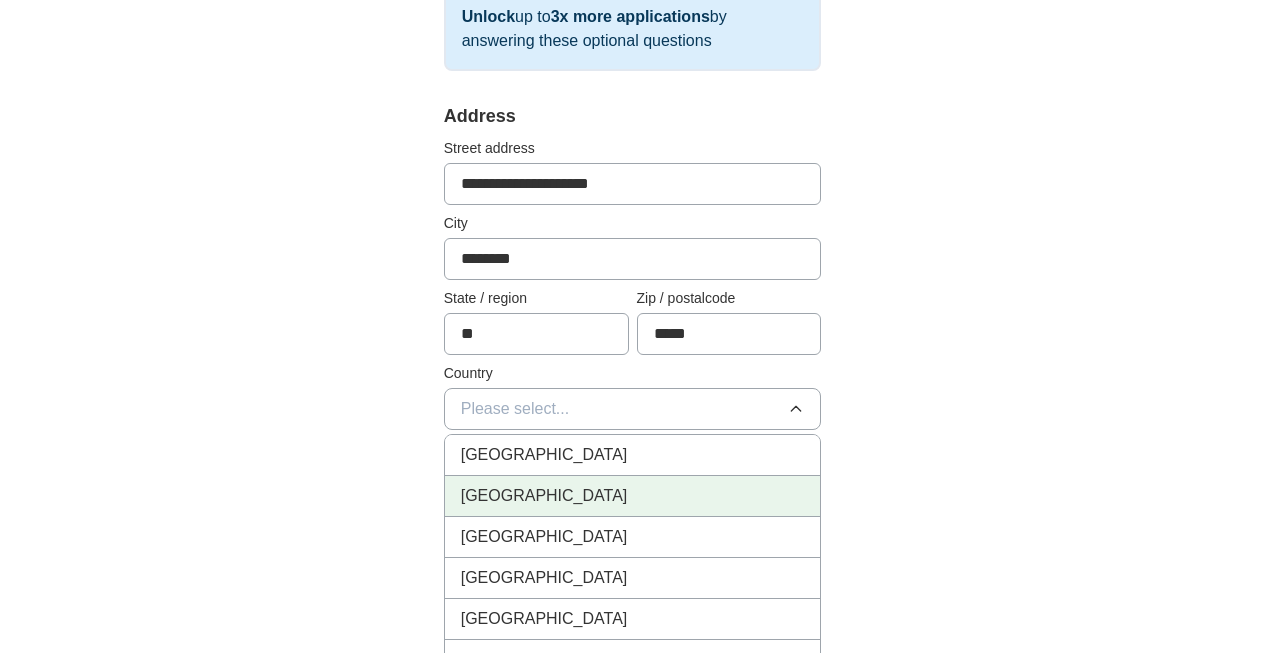 click on "[GEOGRAPHIC_DATA]" at bounding box center (544, 496) 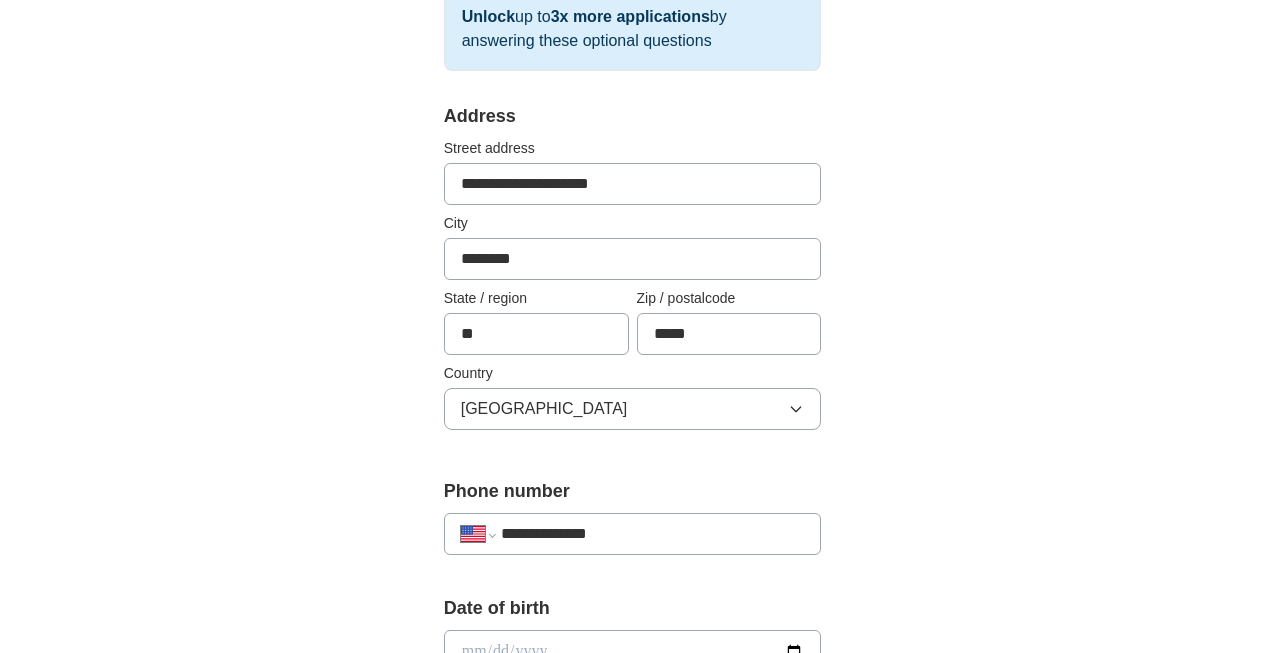 type on "**********" 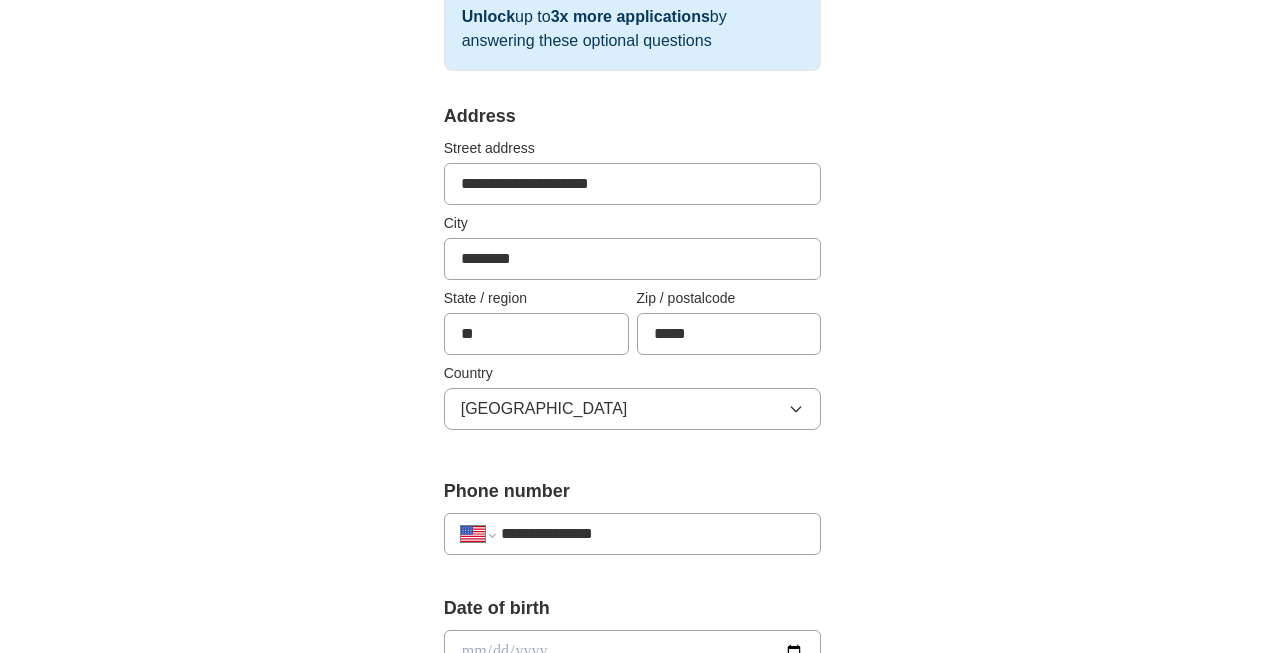 click on "**********" at bounding box center (633, 665) 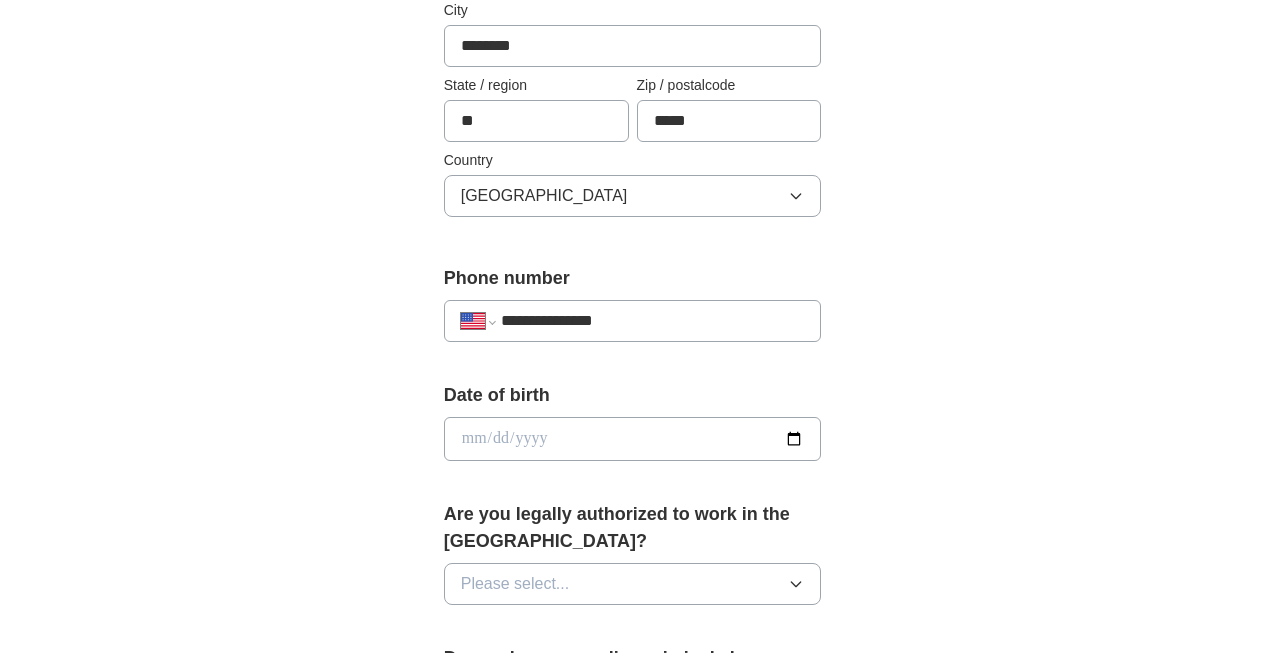 scroll, scrollTop: 629, scrollLeft: 0, axis: vertical 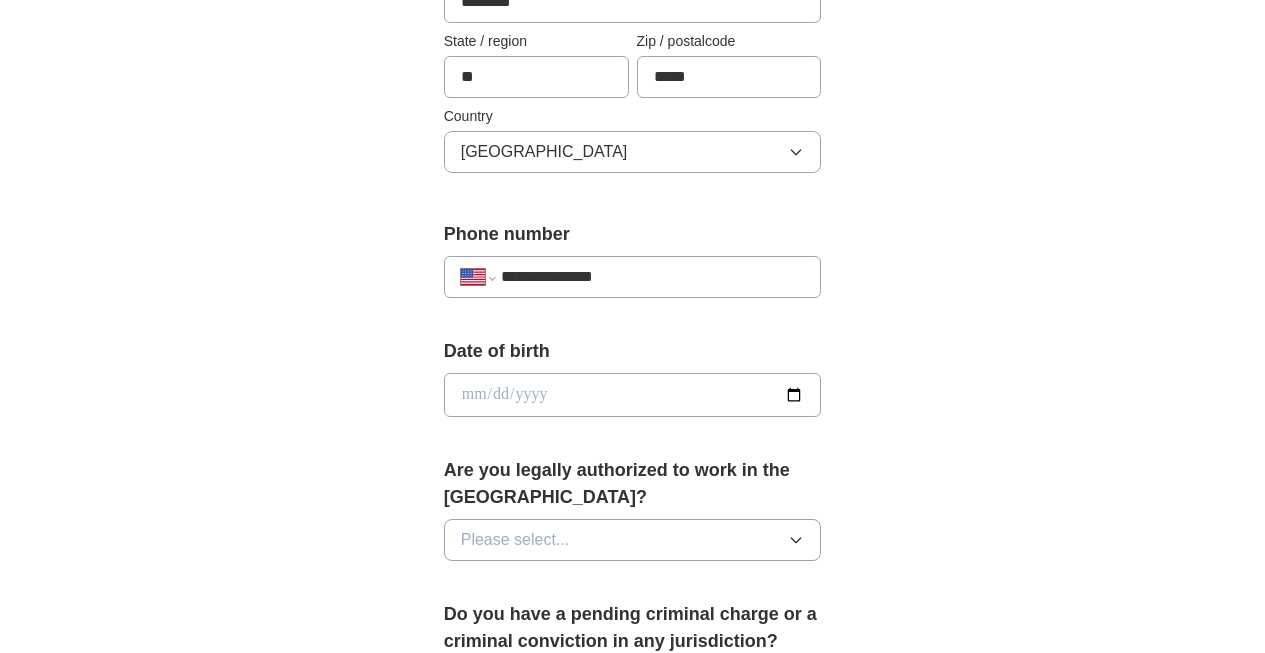 click at bounding box center (633, 395) 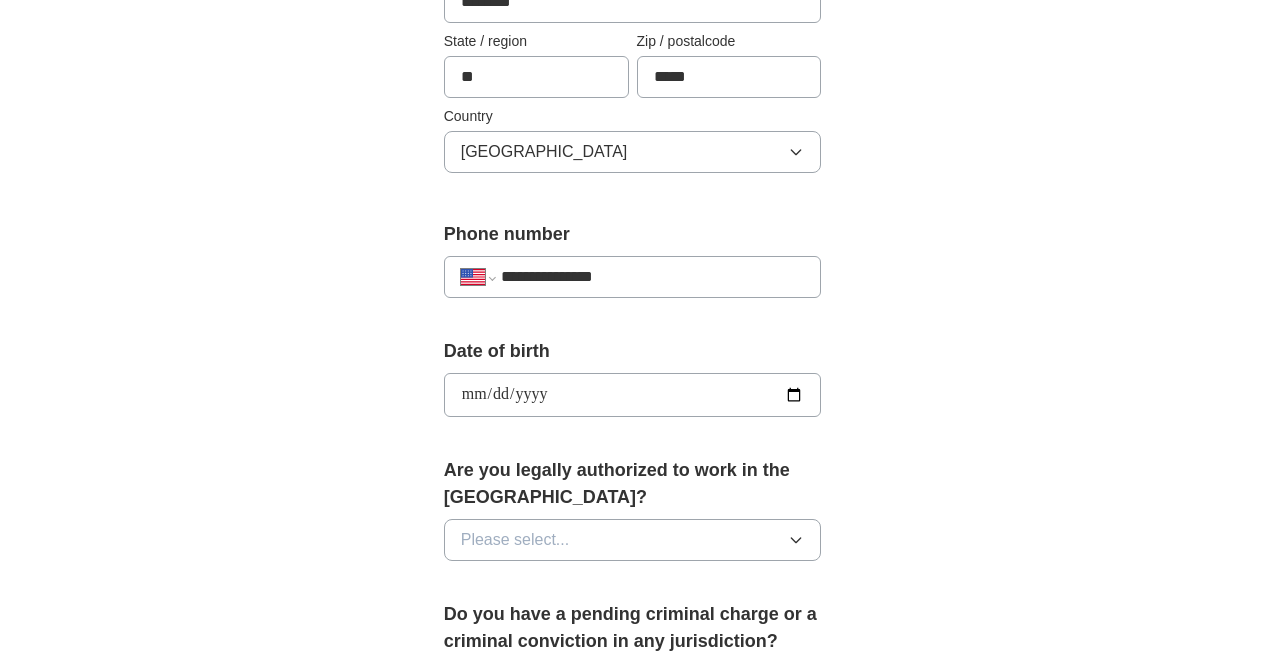type on "**********" 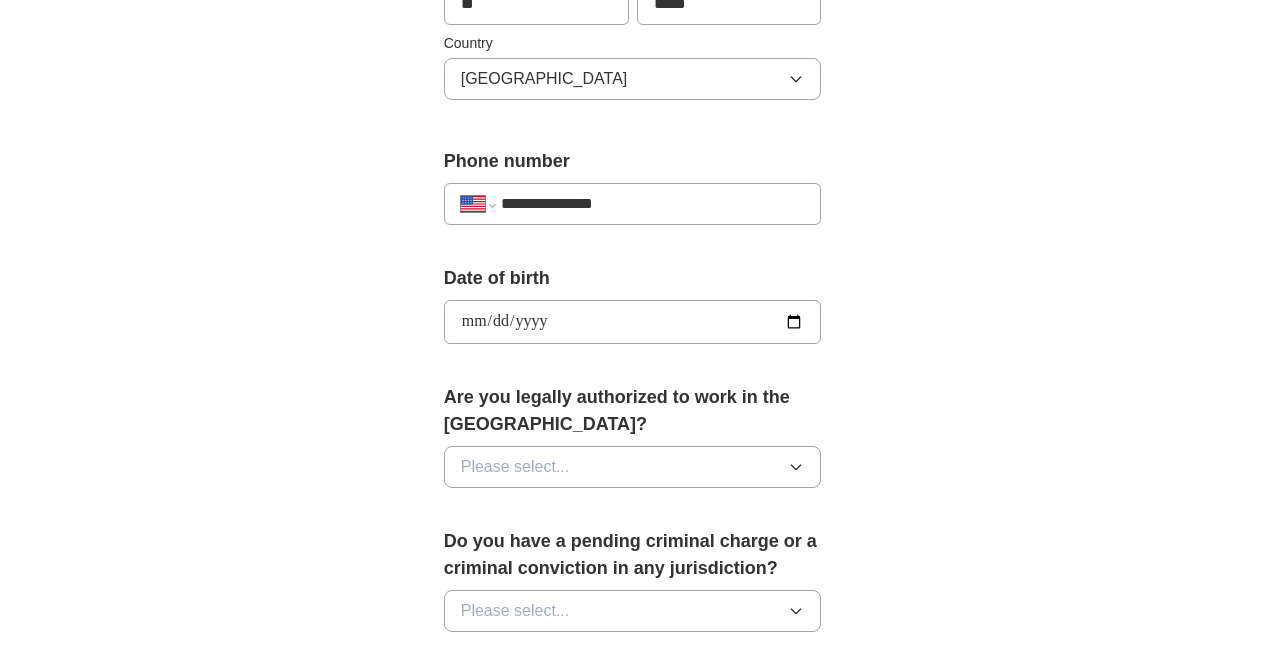 scroll, scrollTop: 705, scrollLeft: 0, axis: vertical 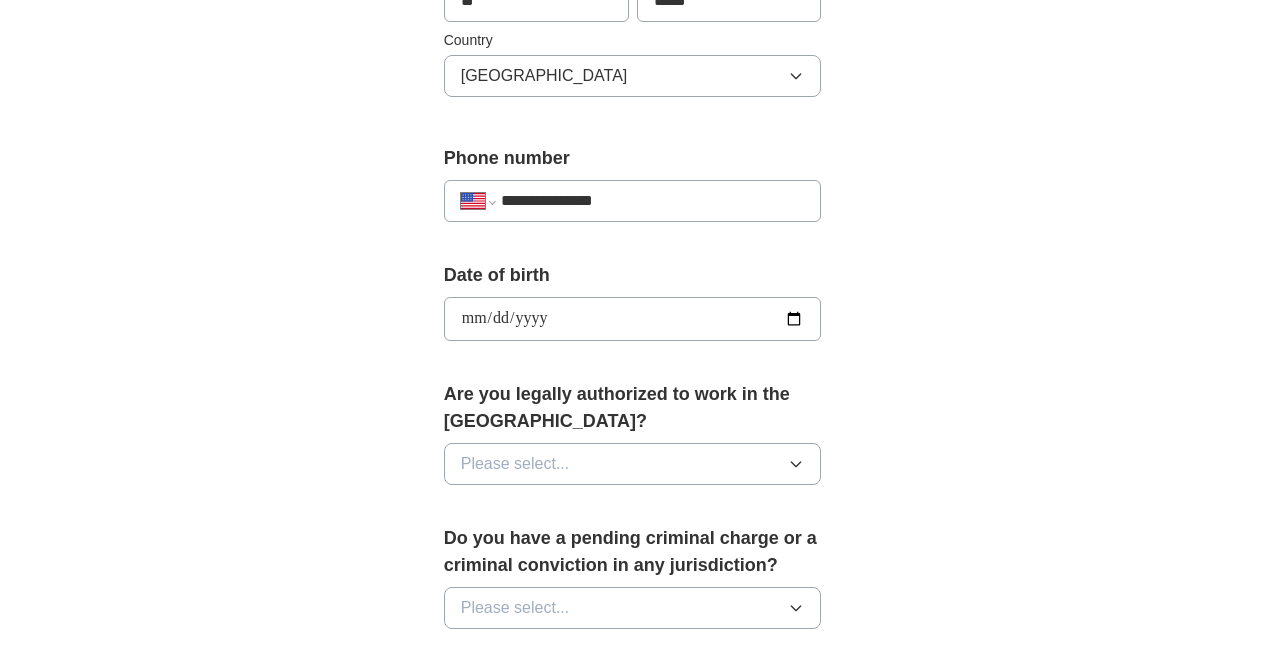 click on "Please select..." at bounding box center (633, 464) 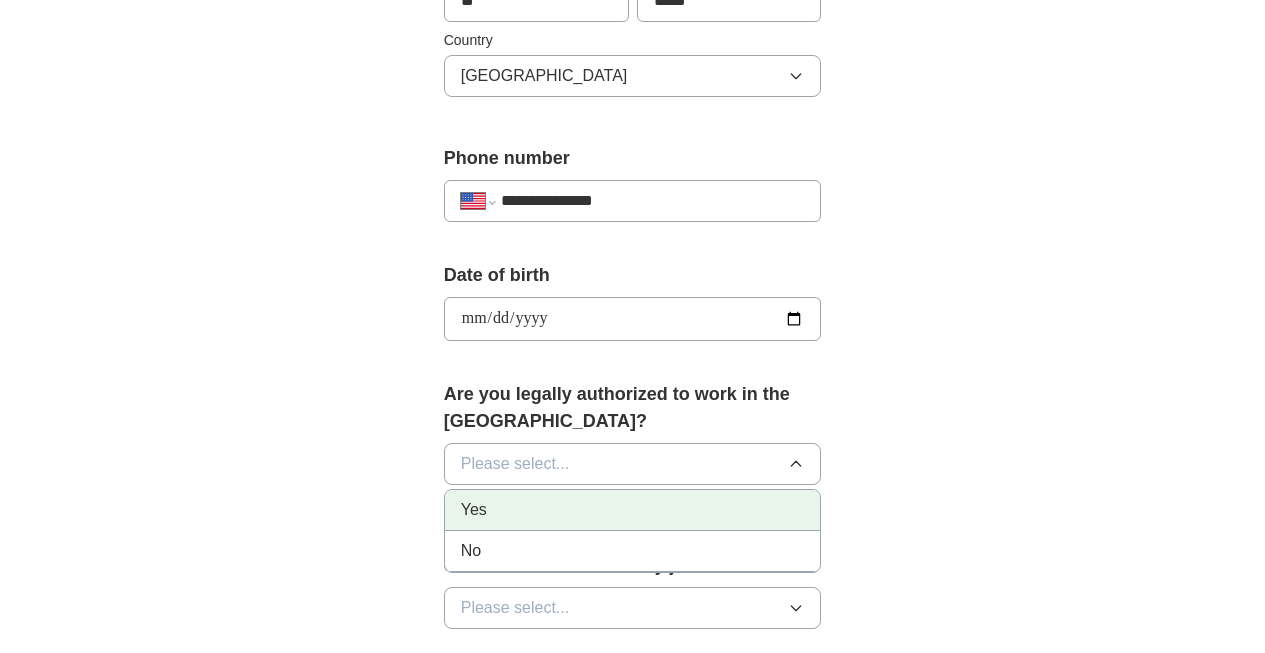 click on "Yes" at bounding box center [633, 510] 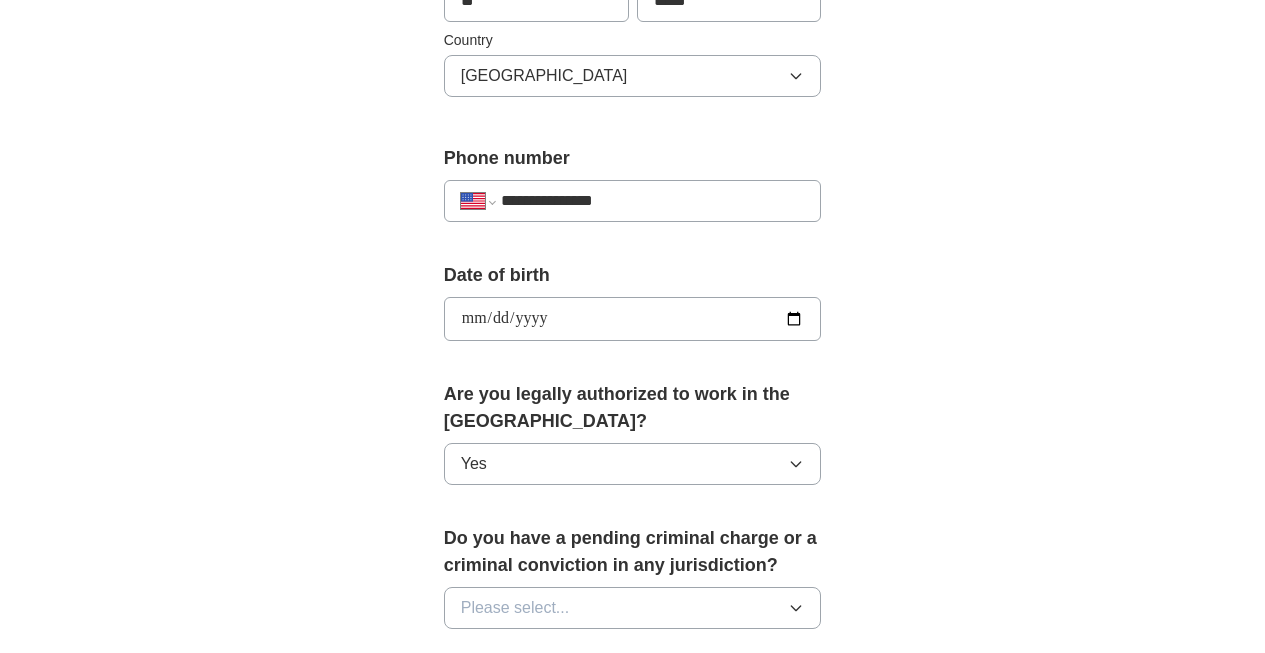 click on "**********" at bounding box center [633, 332] 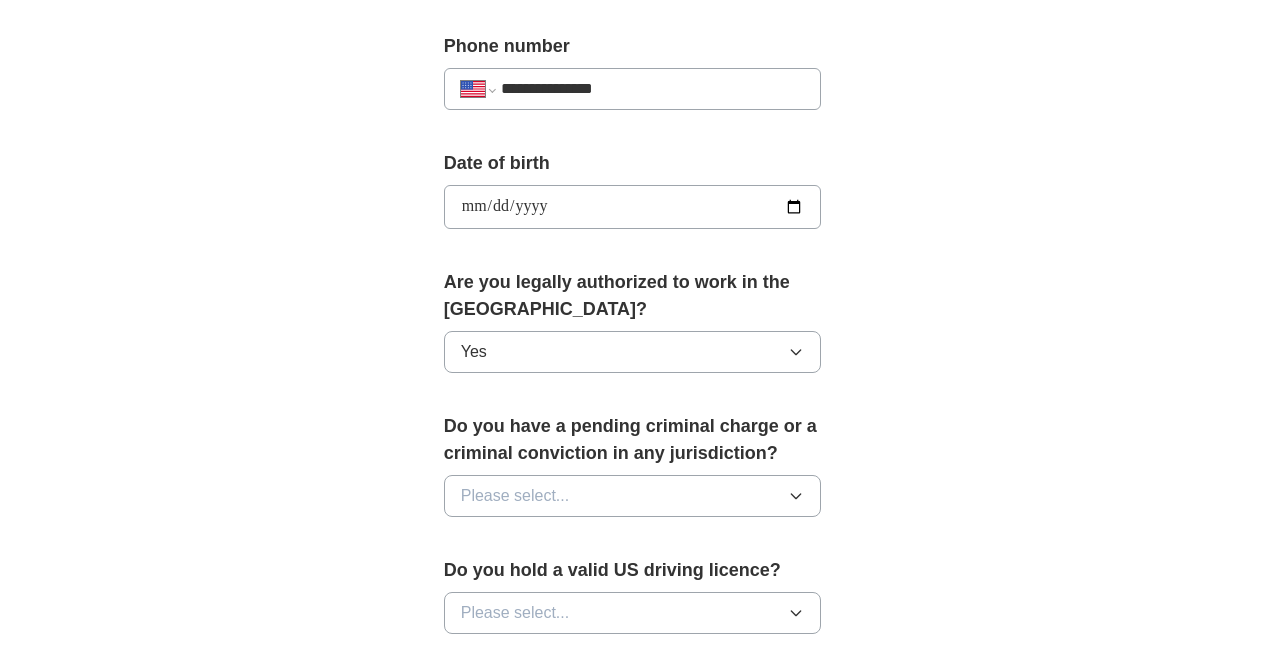 scroll, scrollTop: 824, scrollLeft: 0, axis: vertical 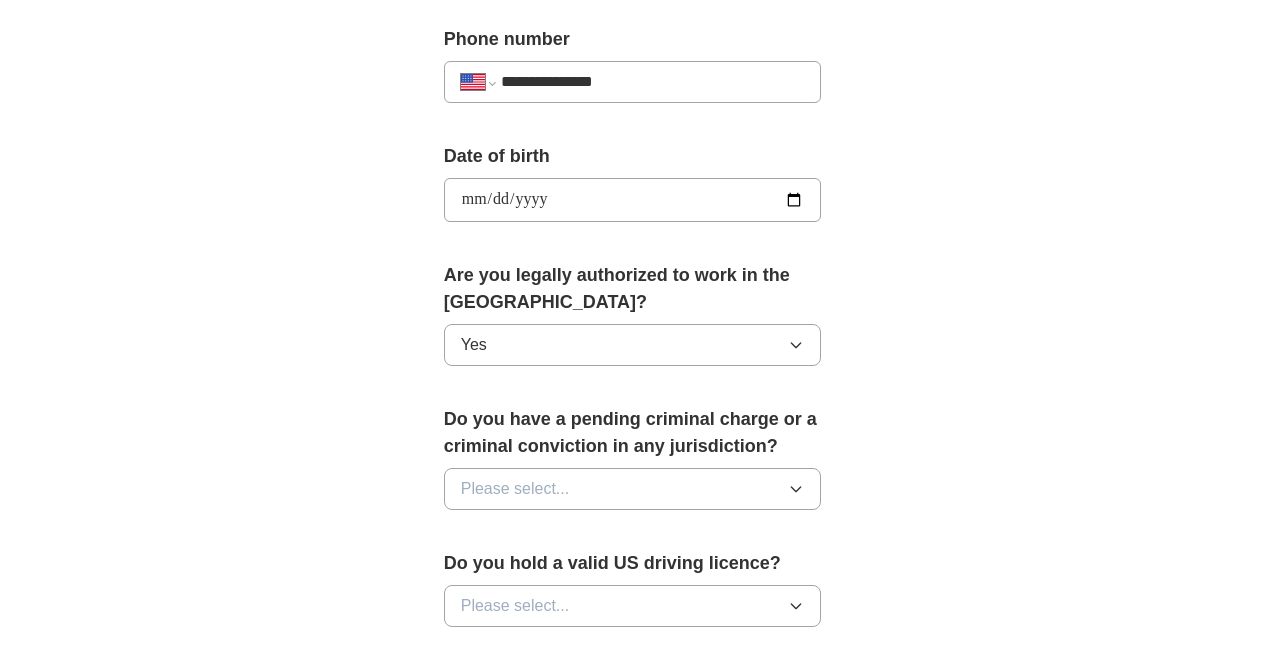 click on "Please select..." at bounding box center (633, 489) 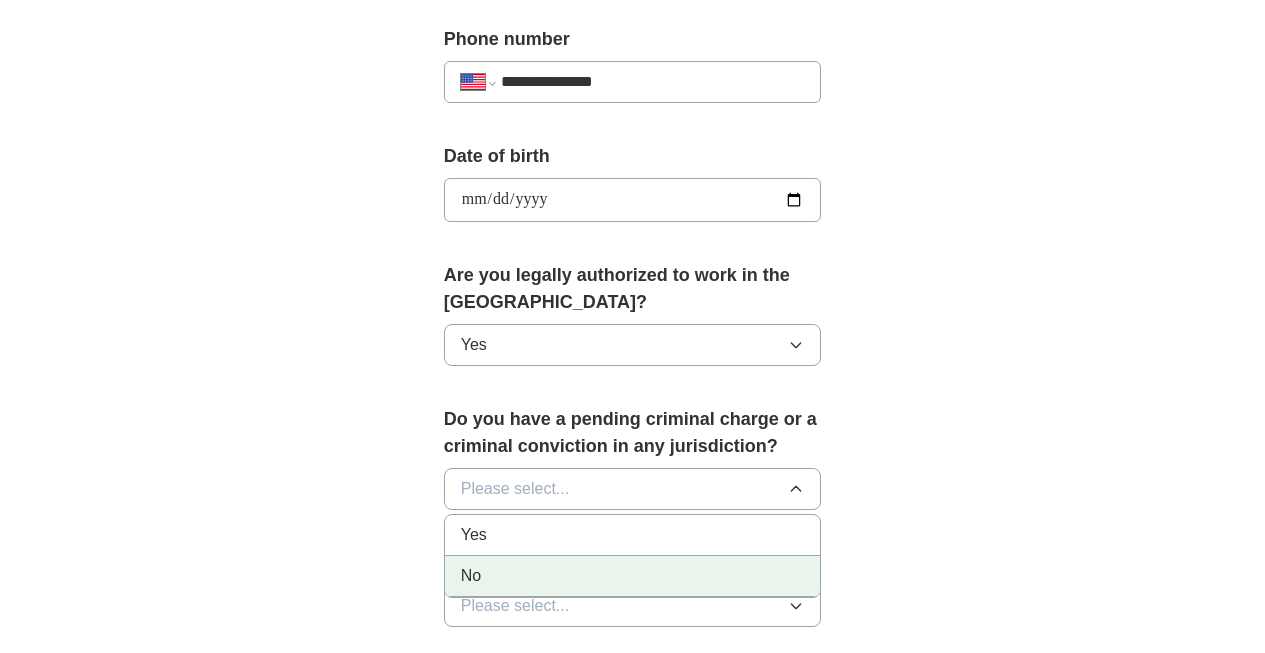 click on "No" at bounding box center (633, 576) 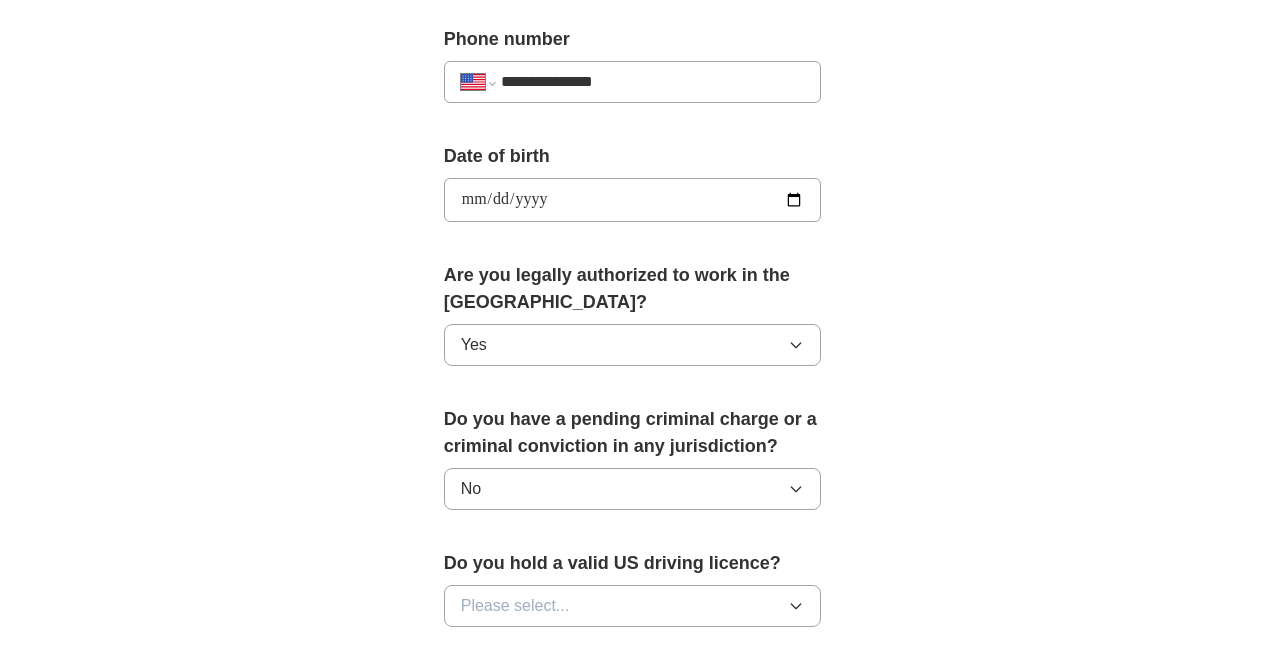 click on "**********" at bounding box center (633, 157) 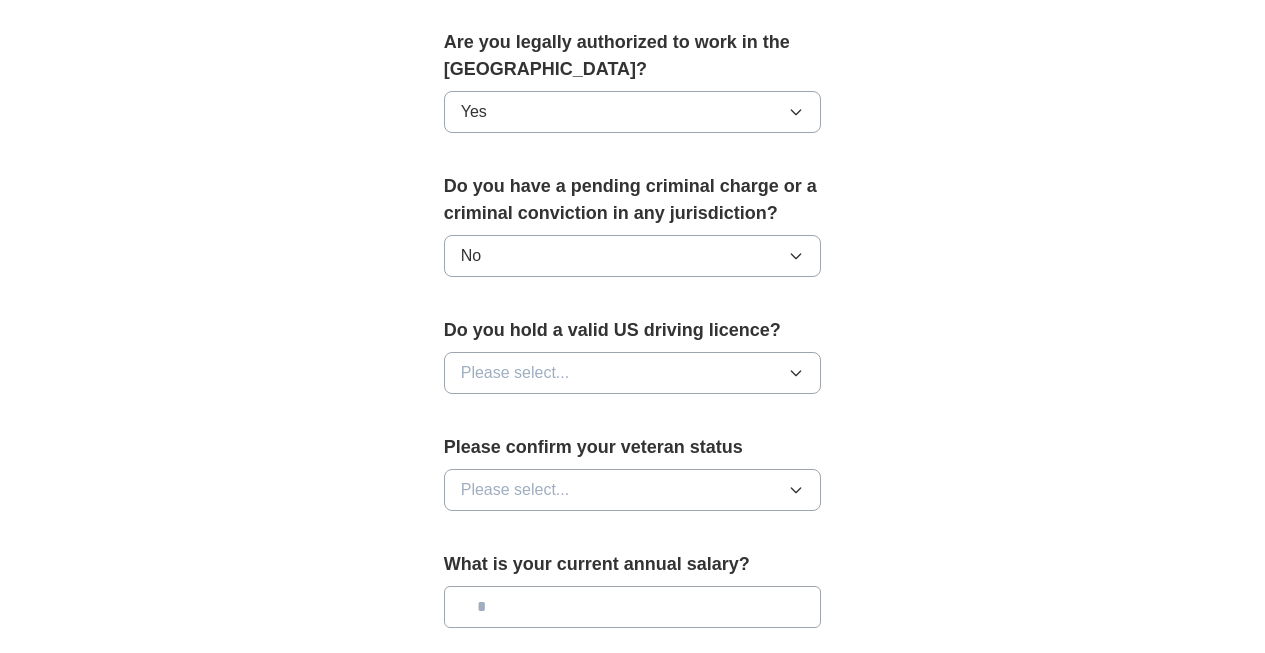 scroll, scrollTop: 1161, scrollLeft: 0, axis: vertical 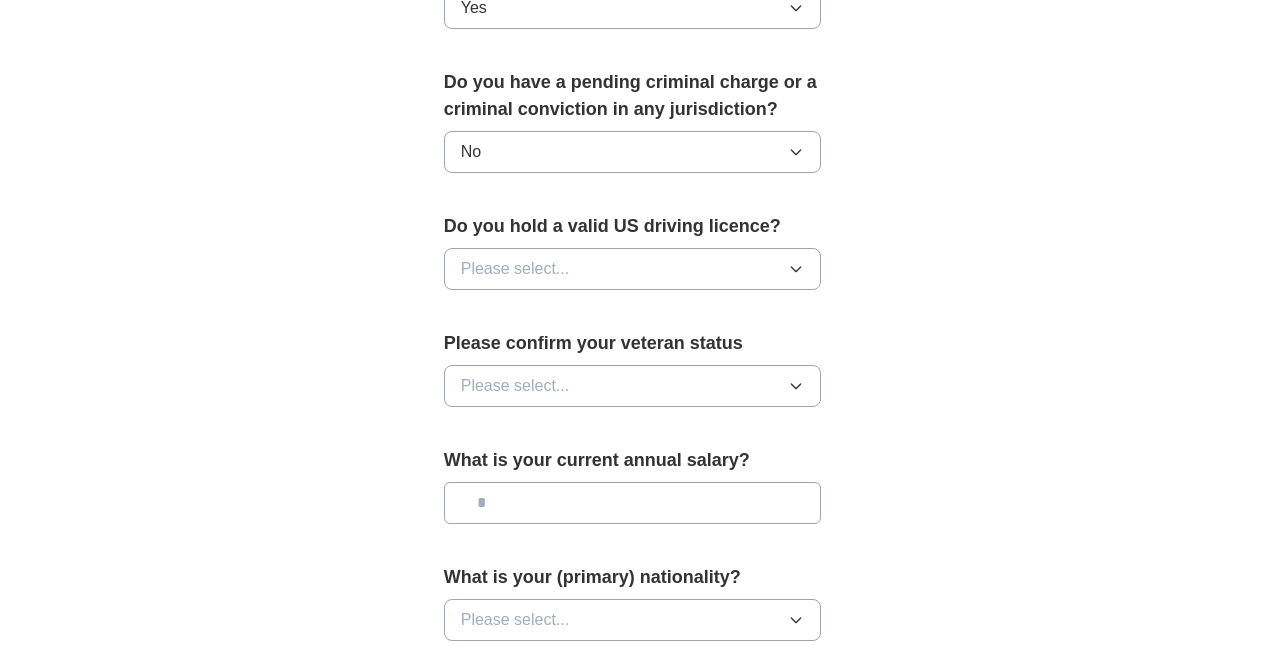 click on "Please select..." at bounding box center [633, 269] 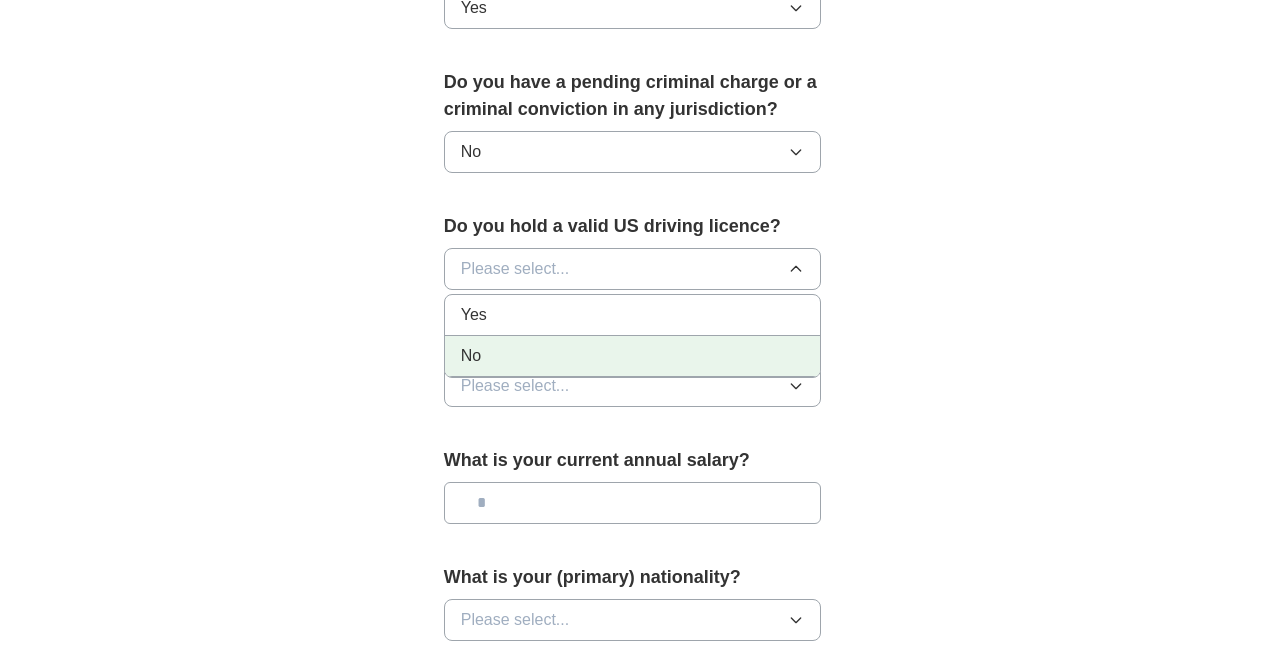 click on "No" at bounding box center [633, 356] 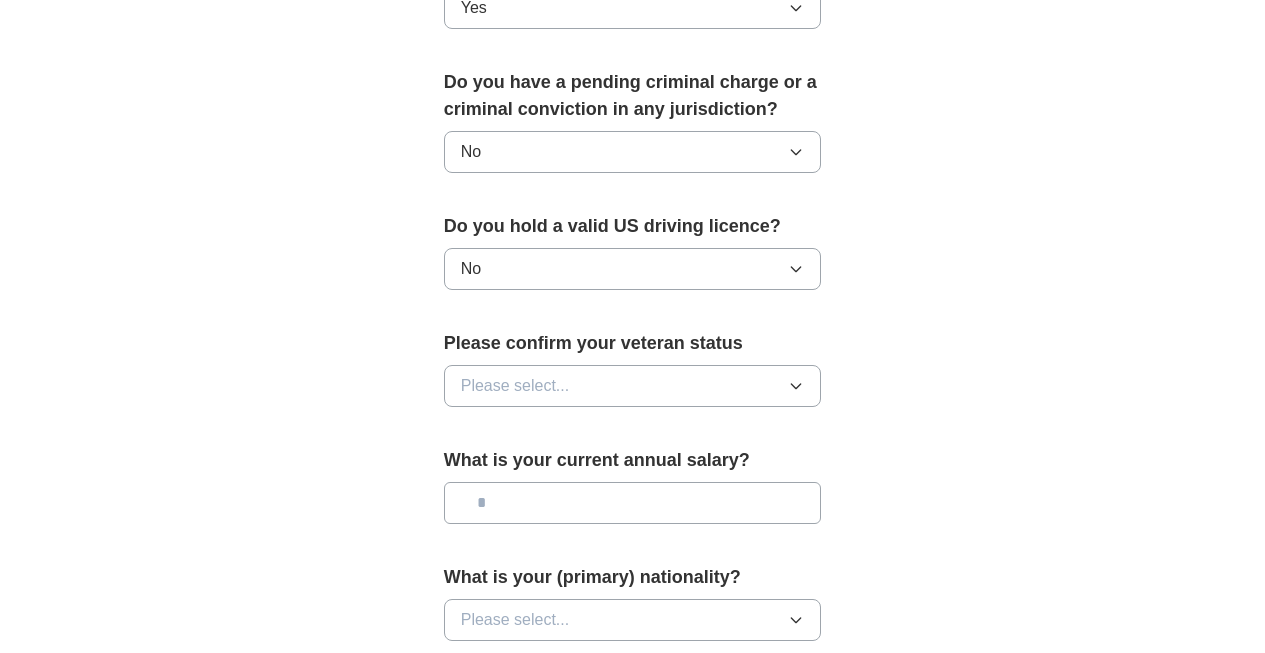 click on "Please select..." at bounding box center [633, 386] 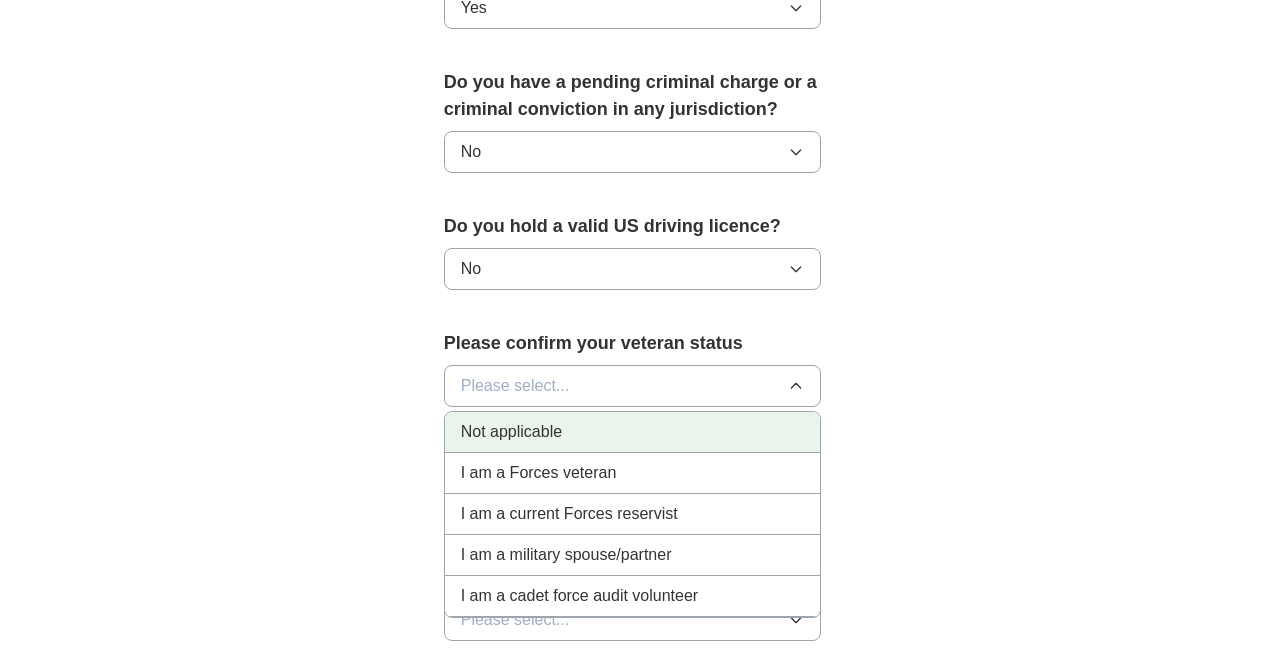 click on "Not applicable" at bounding box center [633, 432] 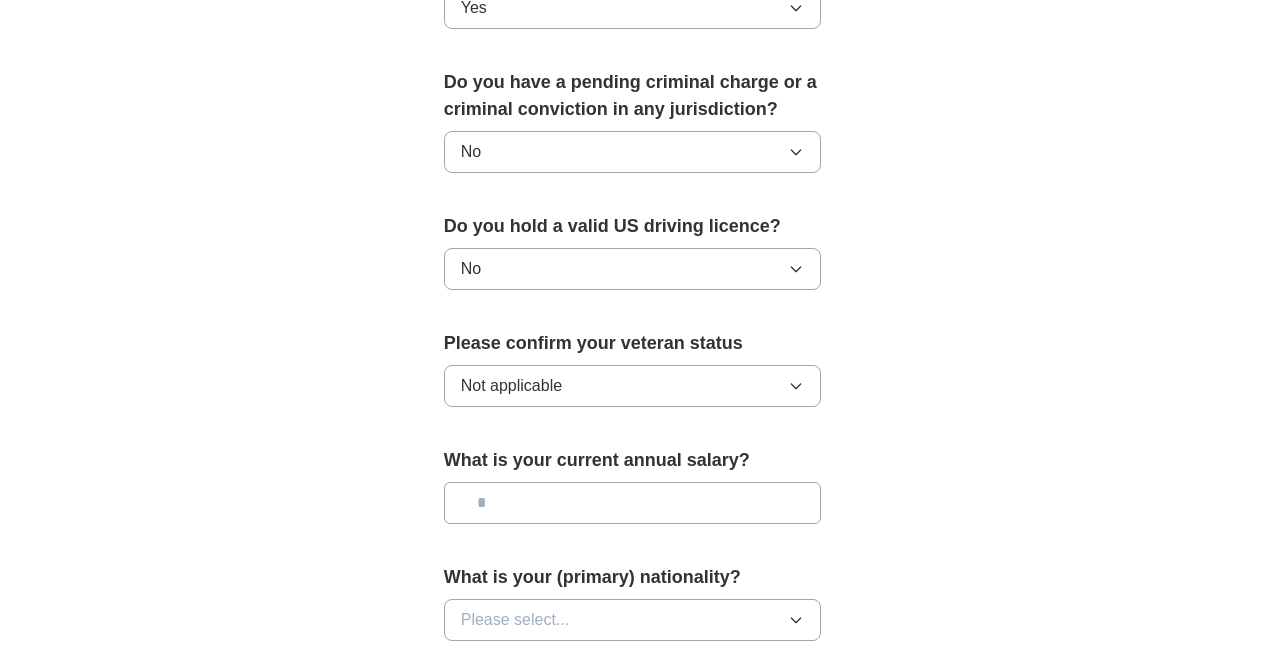 click on "**********" at bounding box center (633, -180) 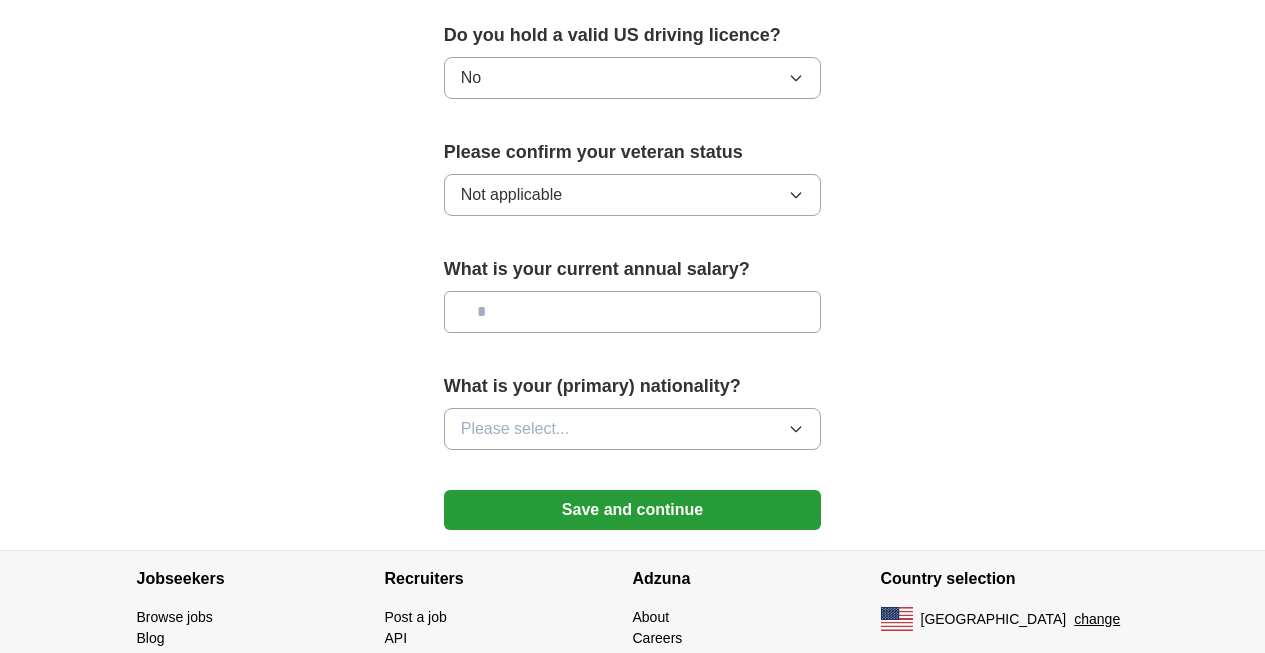 scroll, scrollTop: 1356, scrollLeft: 0, axis: vertical 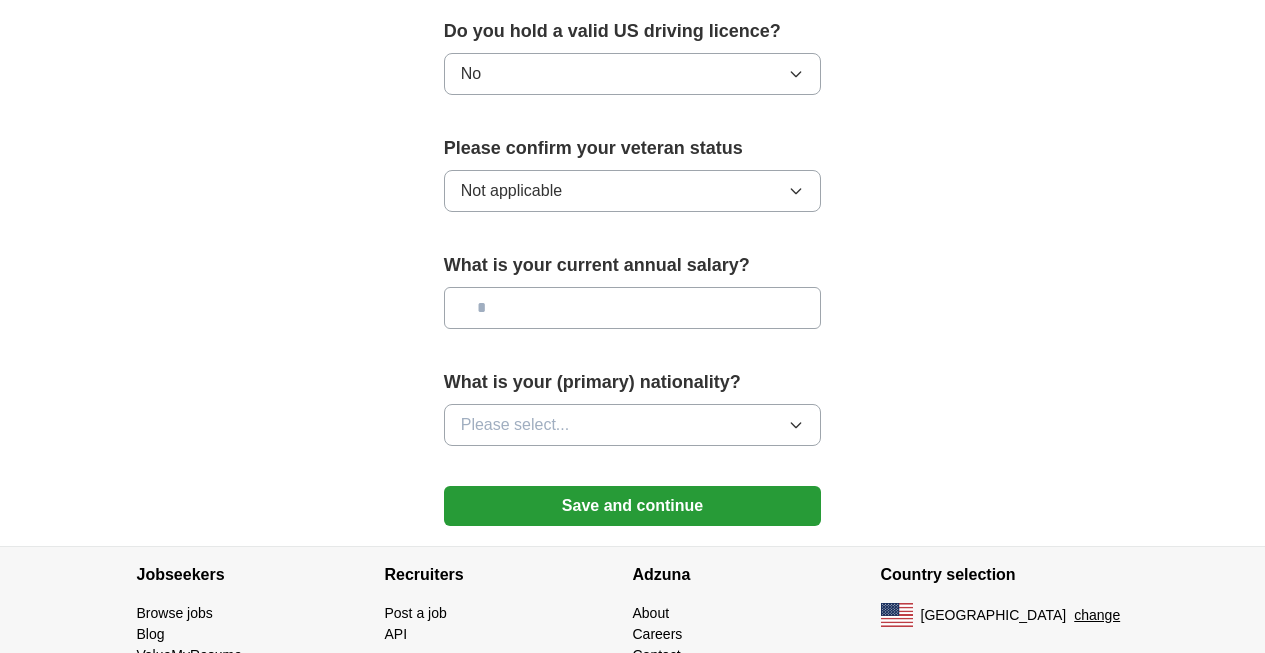 click on "Please select..." at bounding box center [633, 425] 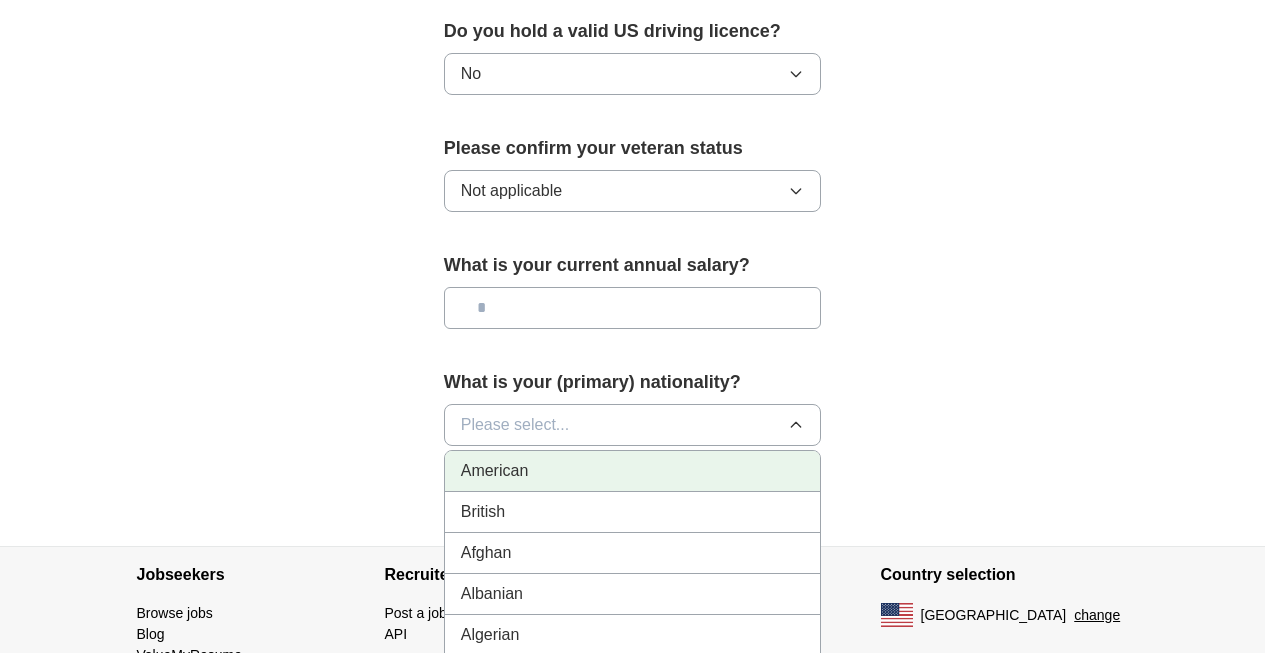 click on "American" at bounding box center [633, 471] 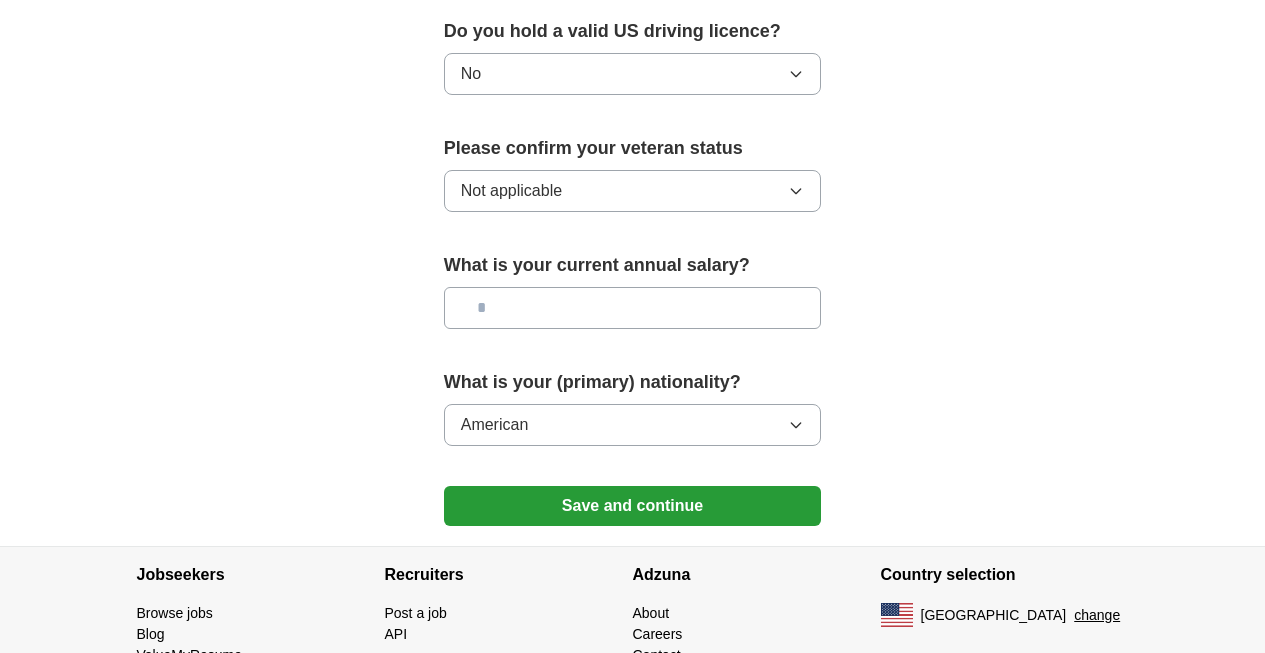 click on "Save and continue" at bounding box center [633, 506] 